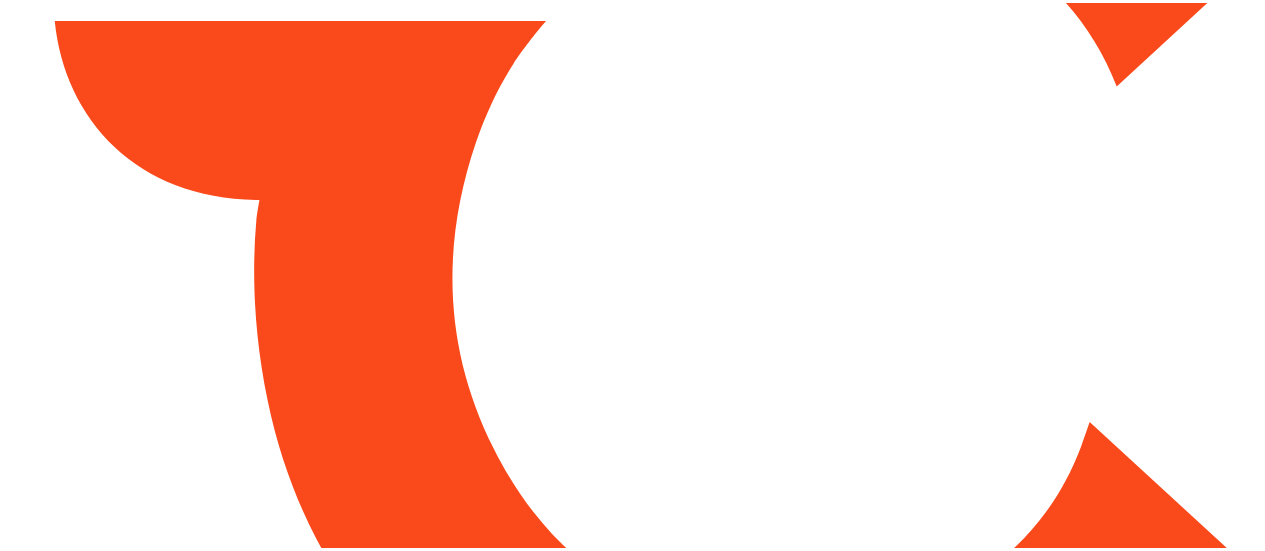 scroll, scrollTop: 0, scrollLeft: 0, axis: both 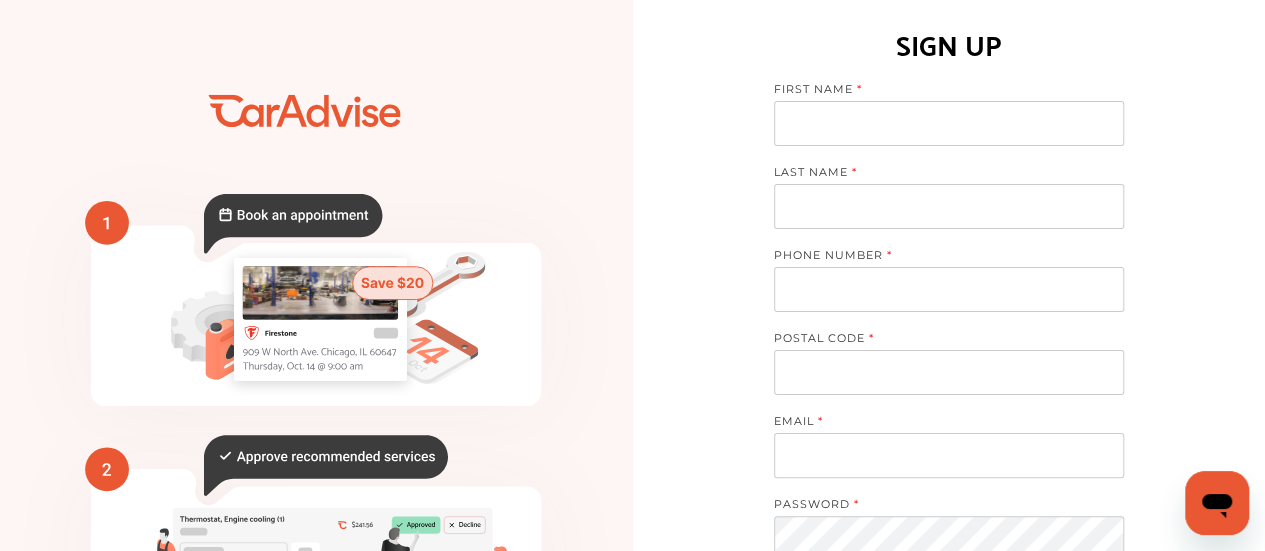 click at bounding box center [949, 123] 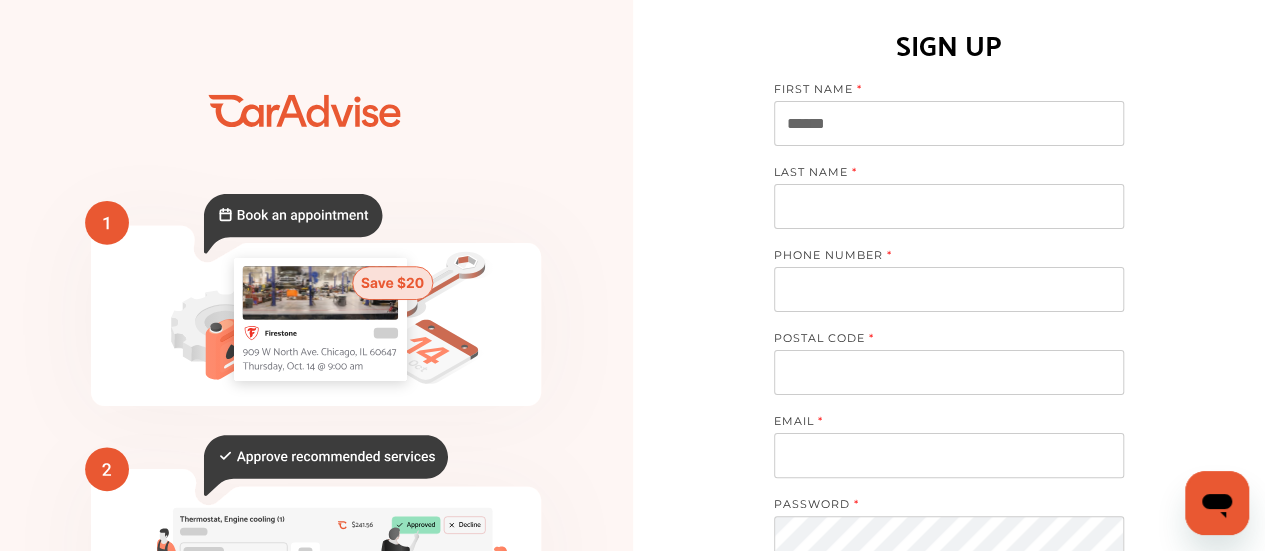 click at bounding box center [949, 206] 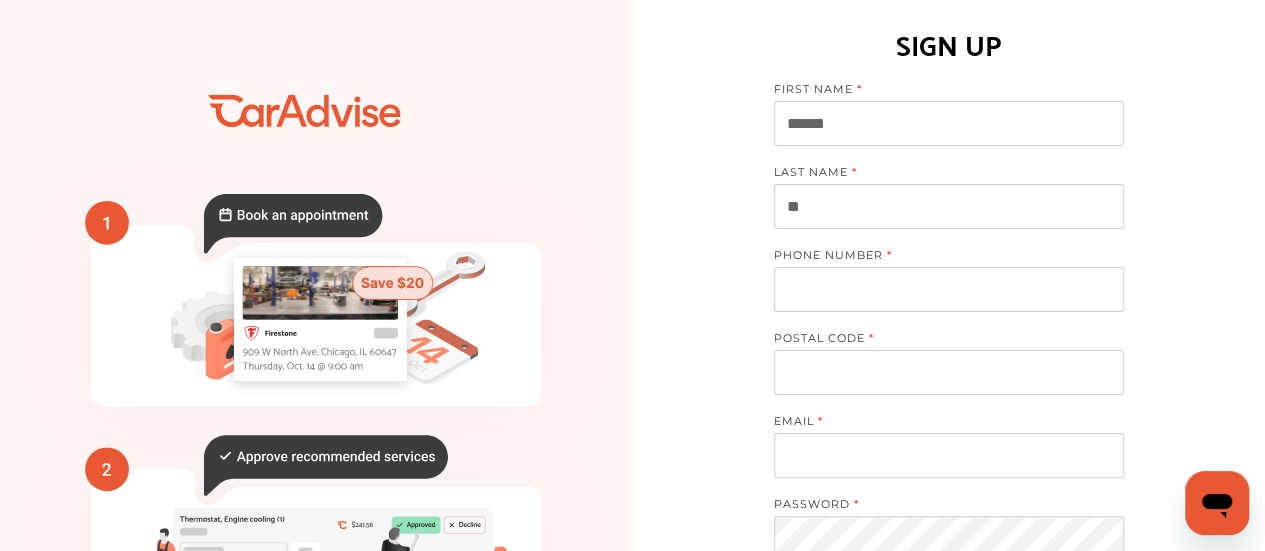 type on "*" 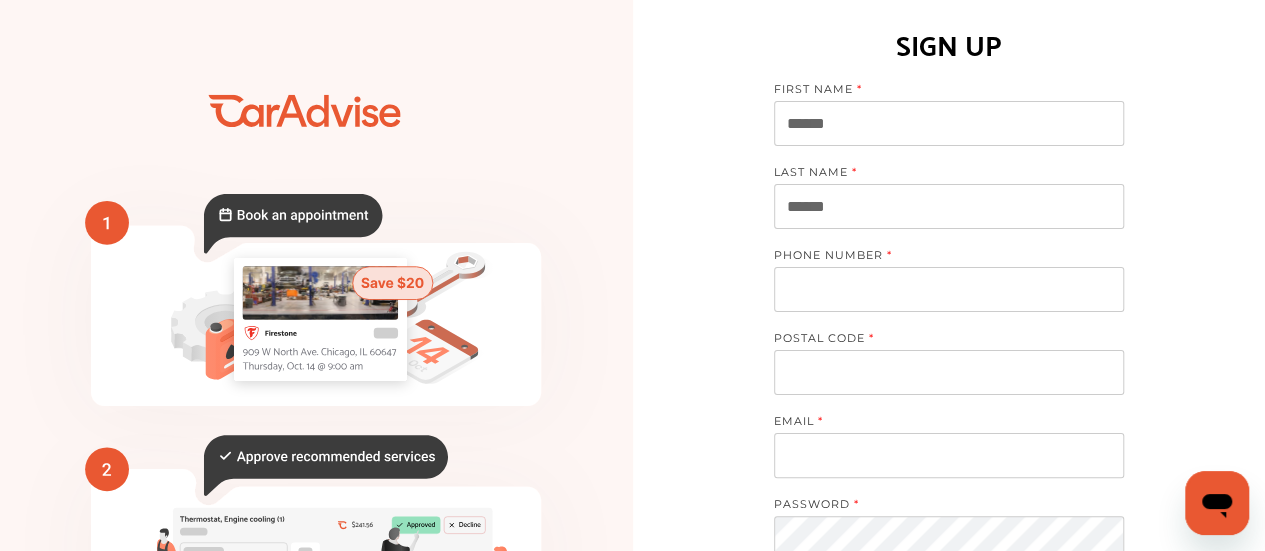 type on "*******" 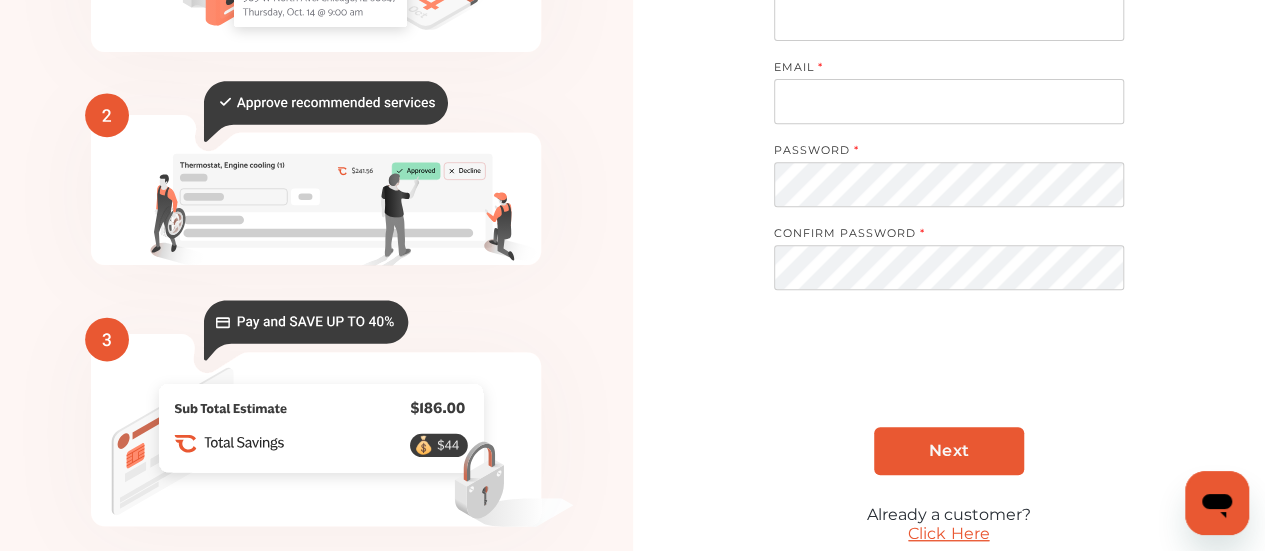scroll, scrollTop: 435, scrollLeft: 0, axis: vertical 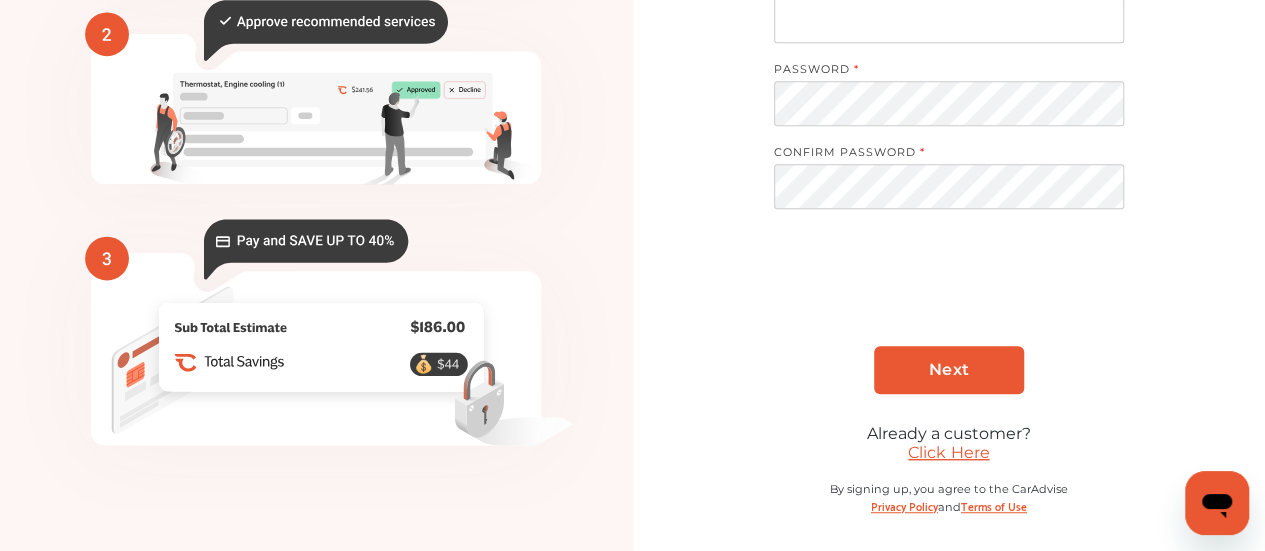 click on "Click Here" at bounding box center [948, 452] 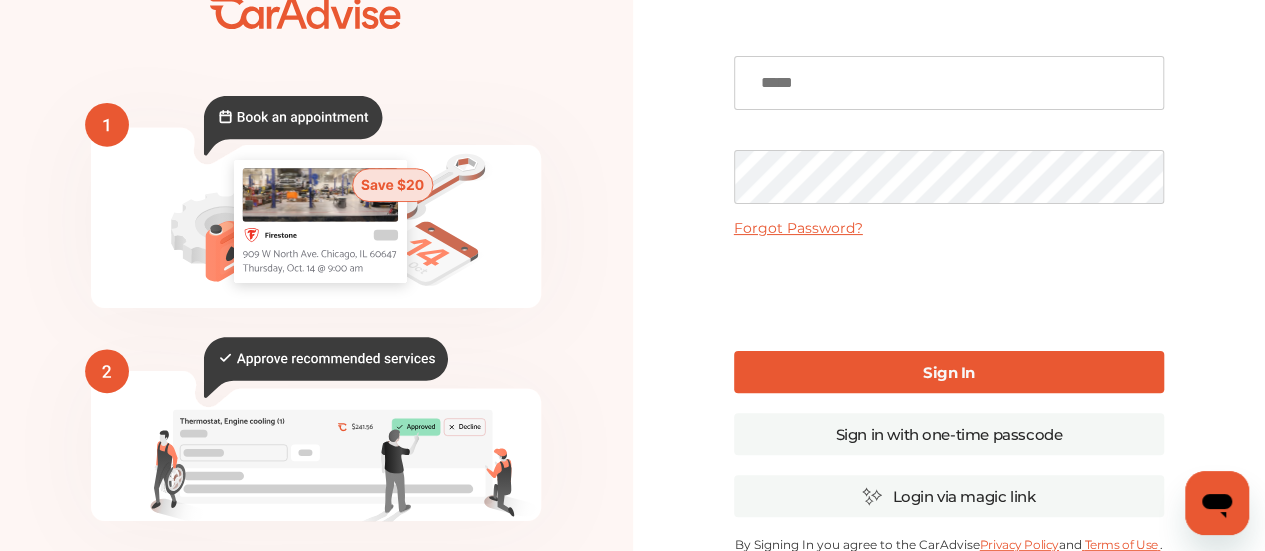scroll, scrollTop: 89, scrollLeft: 0, axis: vertical 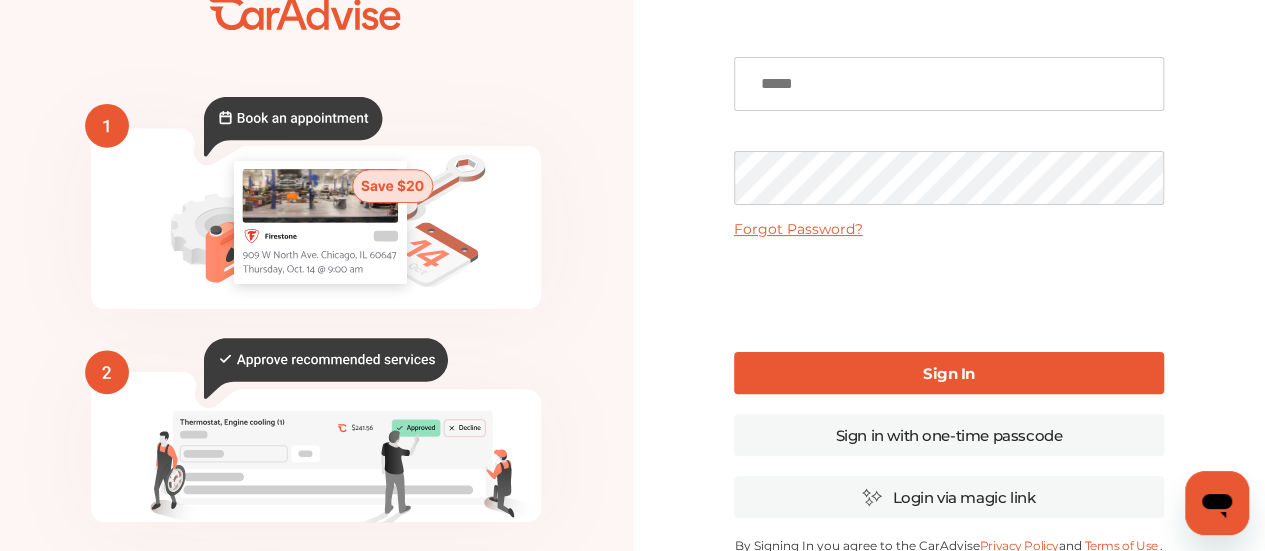 click at bounding box center (949, 84) 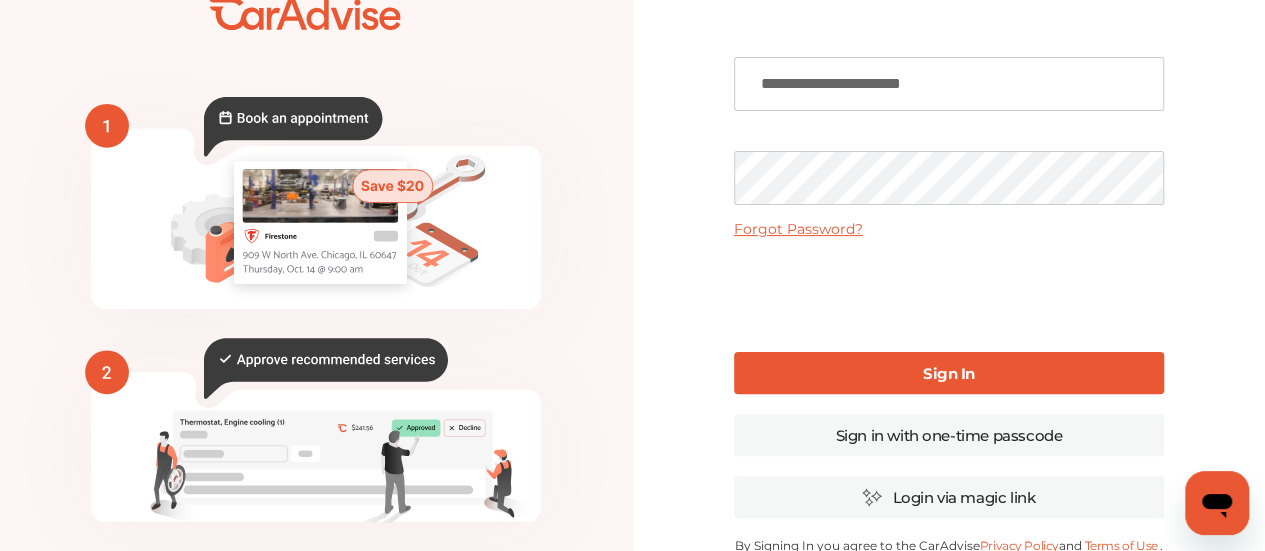type on "**********" 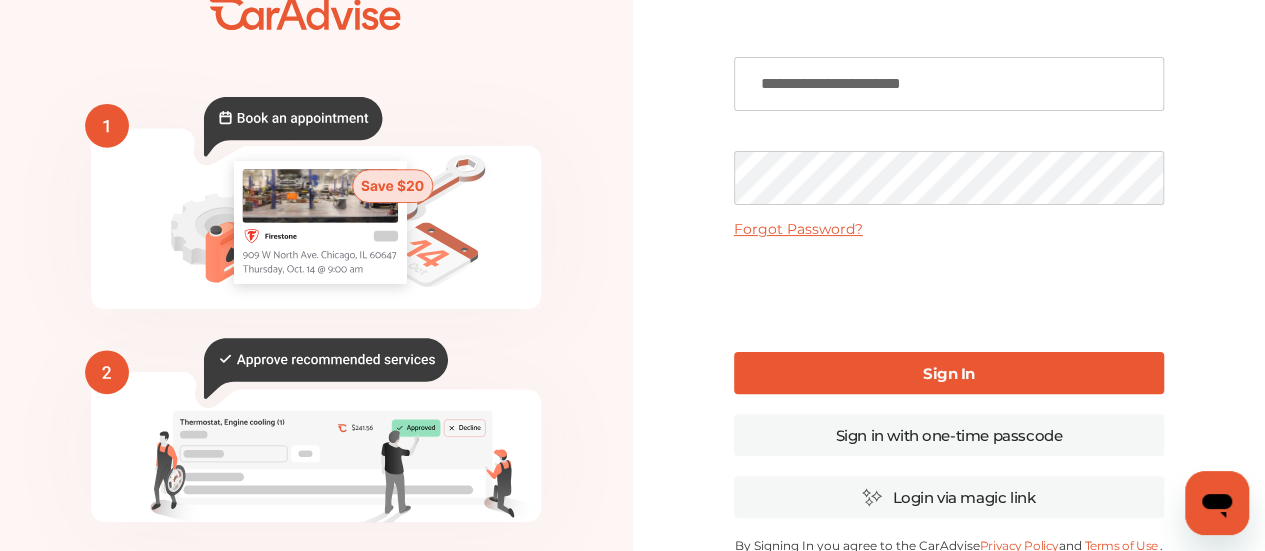 click on "Sign In" at bounding box center [949, 373] 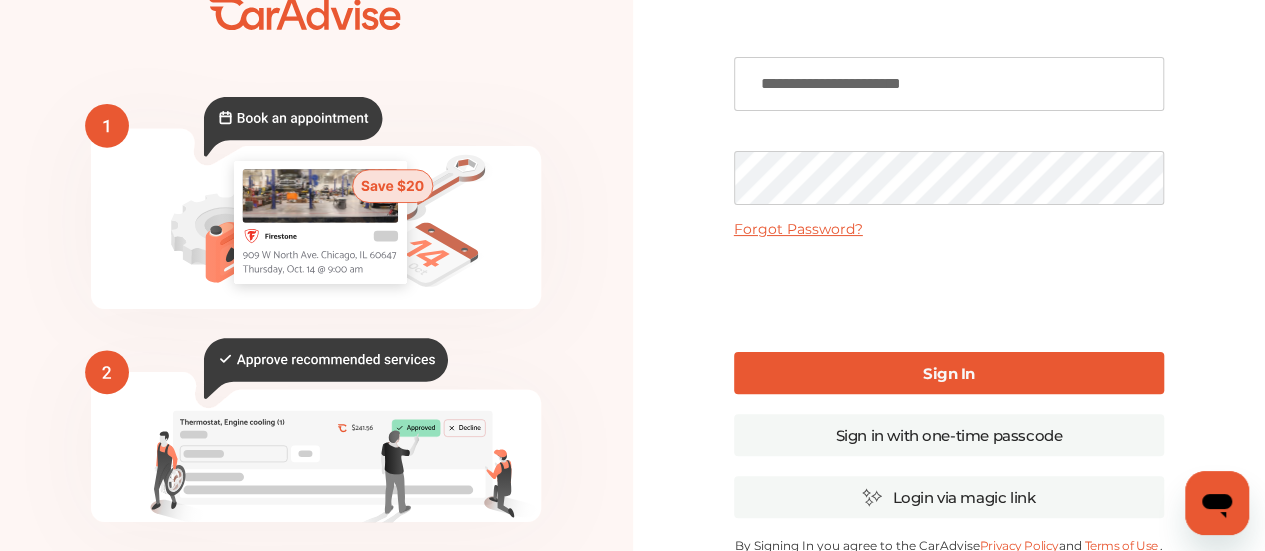 click on "Sign In" at bounding box center [949, 373] 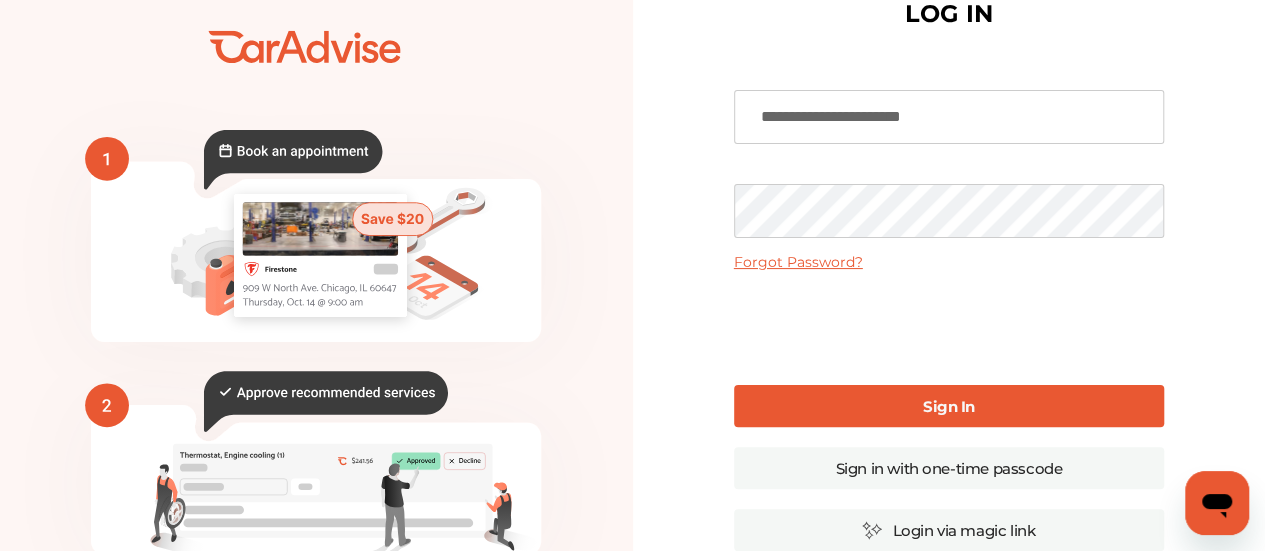 scroll, scrollTop: 51, scrollLeft: 0, axis: vertical 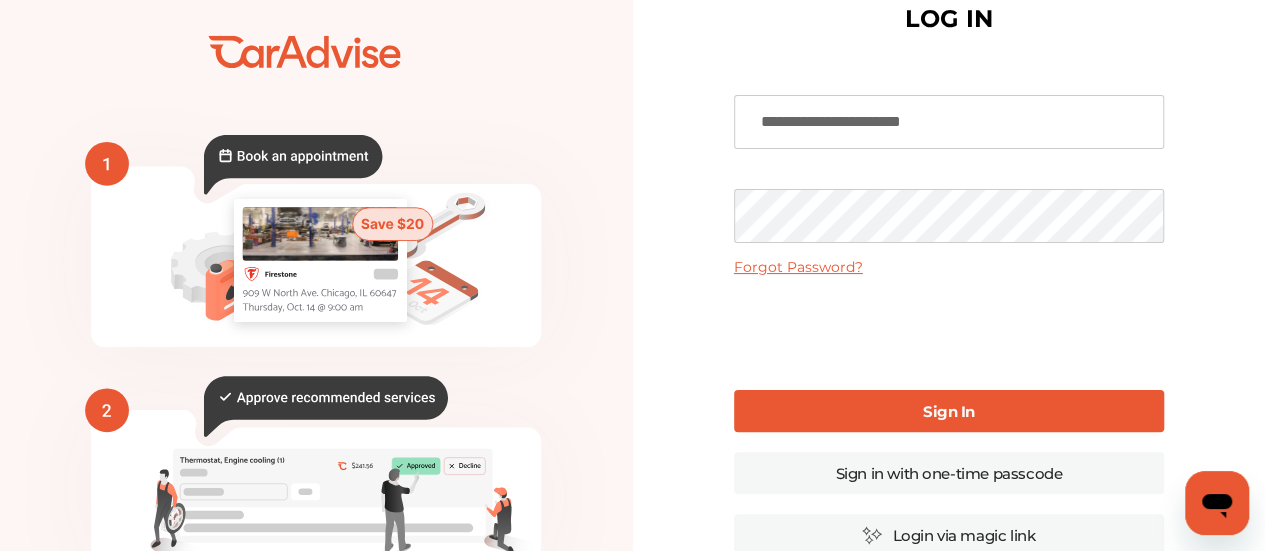 click on "Forgot Password?" at bounding box center [798, 267] 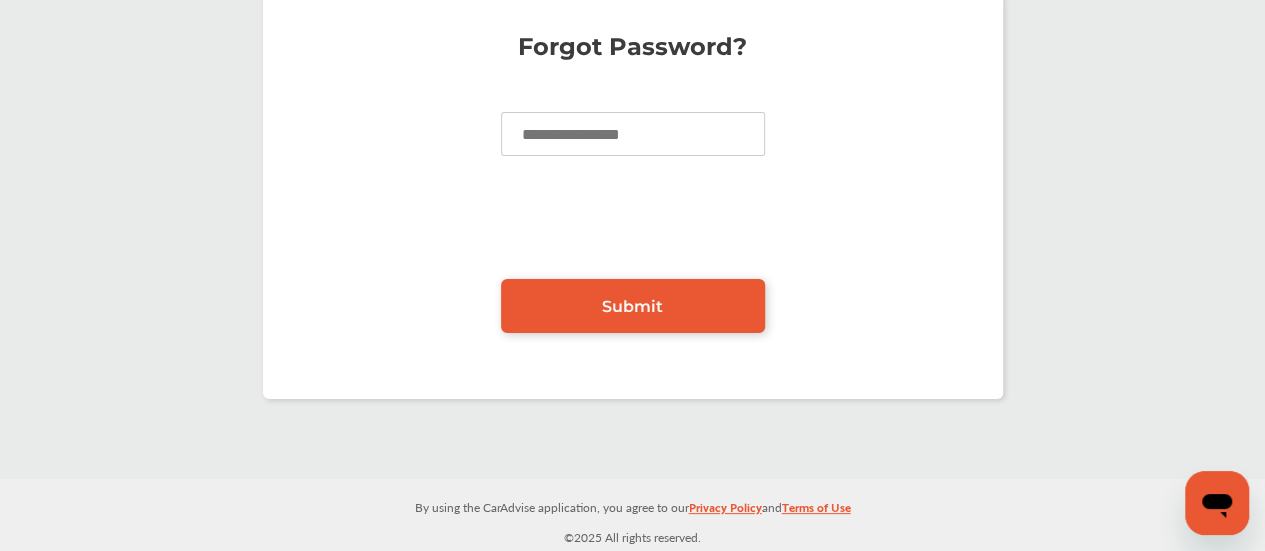 scroll, scrollTop: 0, scrollLeft: 0, axis: both 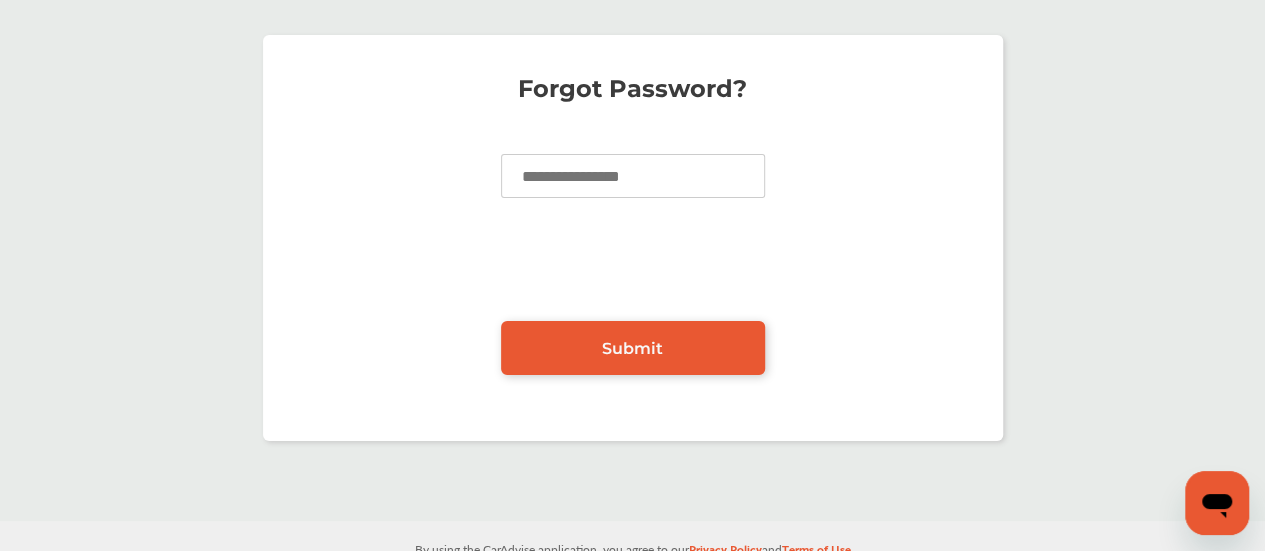 click at bounding box center [633, 176] 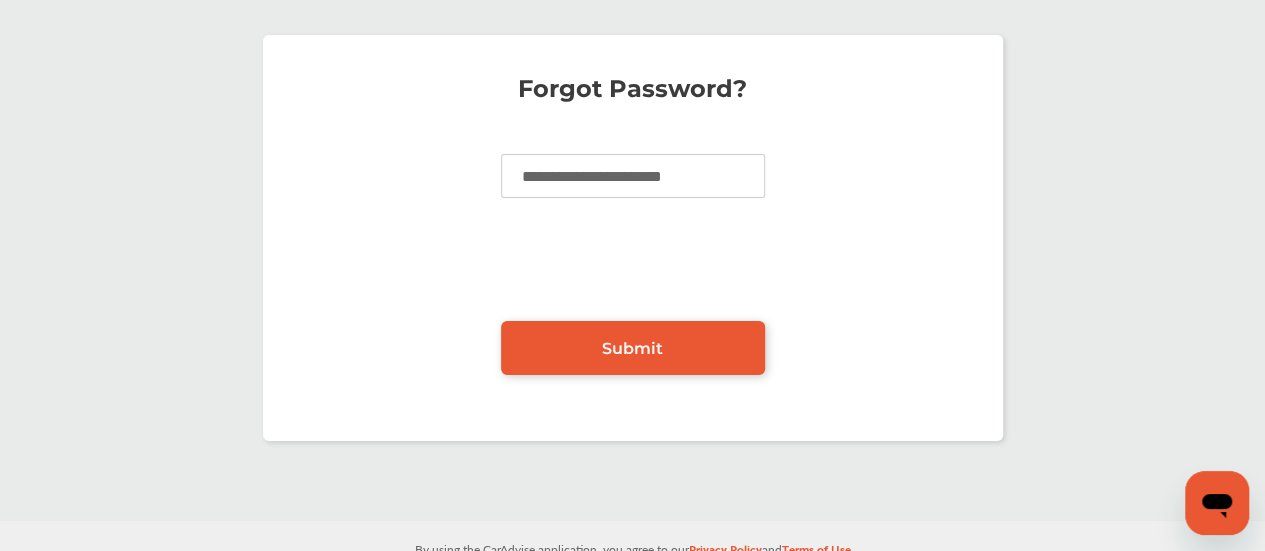 type on "**********" 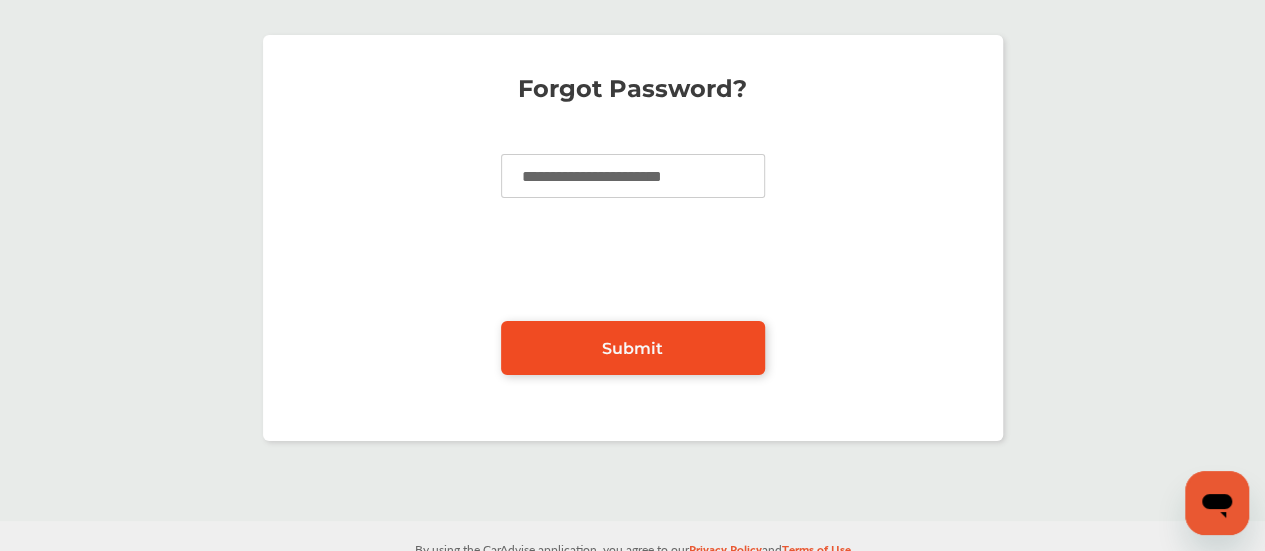 click on "Submit" at bounding box center (633, 348) 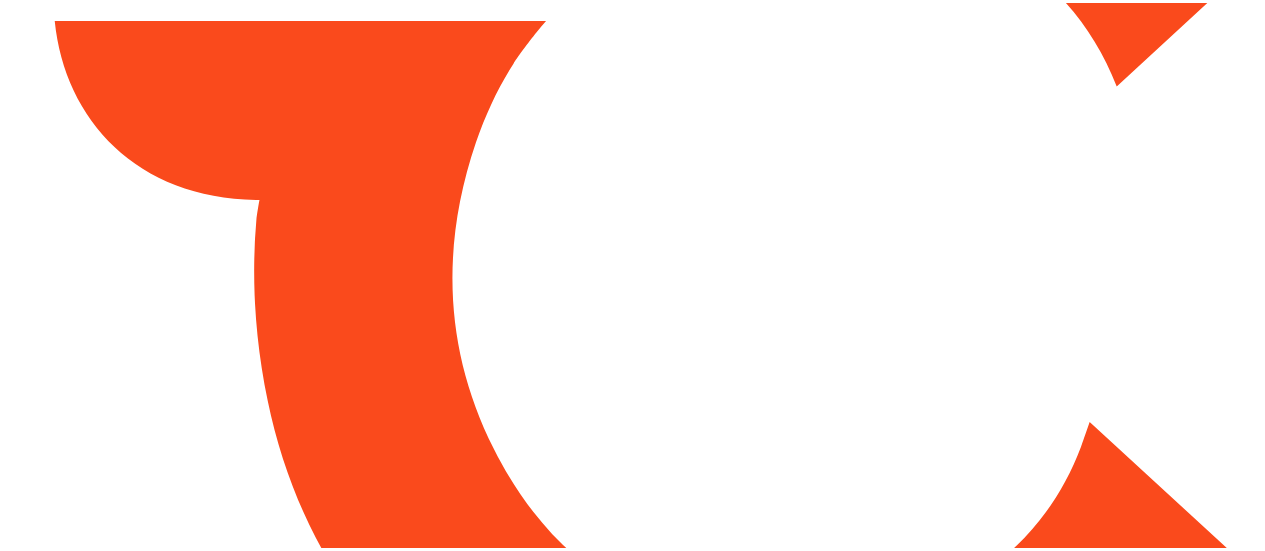 scroll, scrollTop: 0, scrollLeft: 0, axis: both 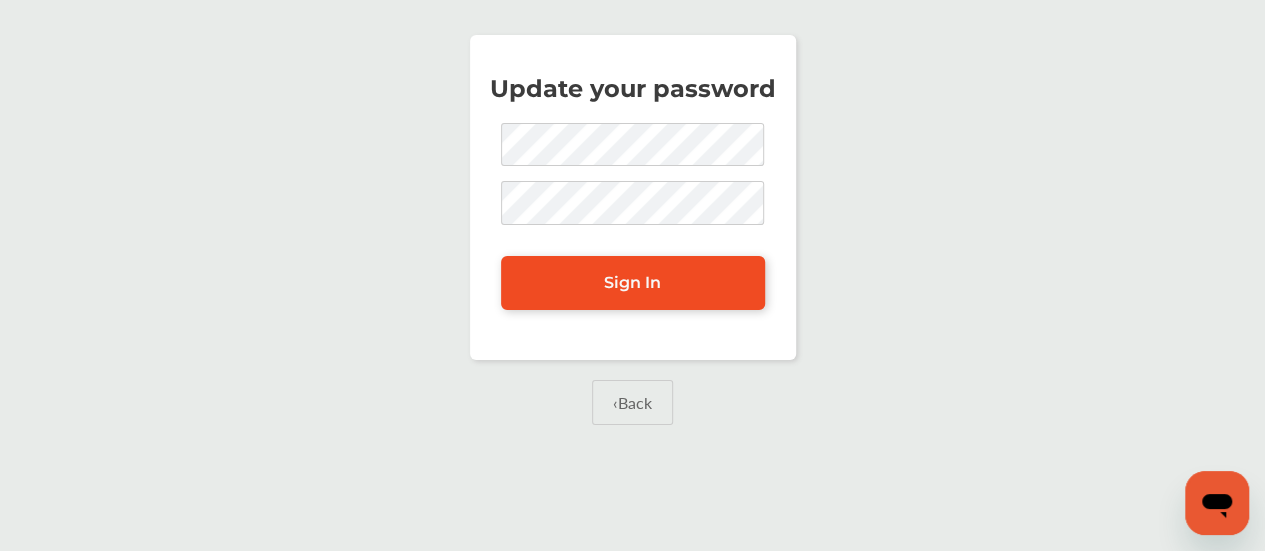click on "Sign In" at bounding box center [632, 282] 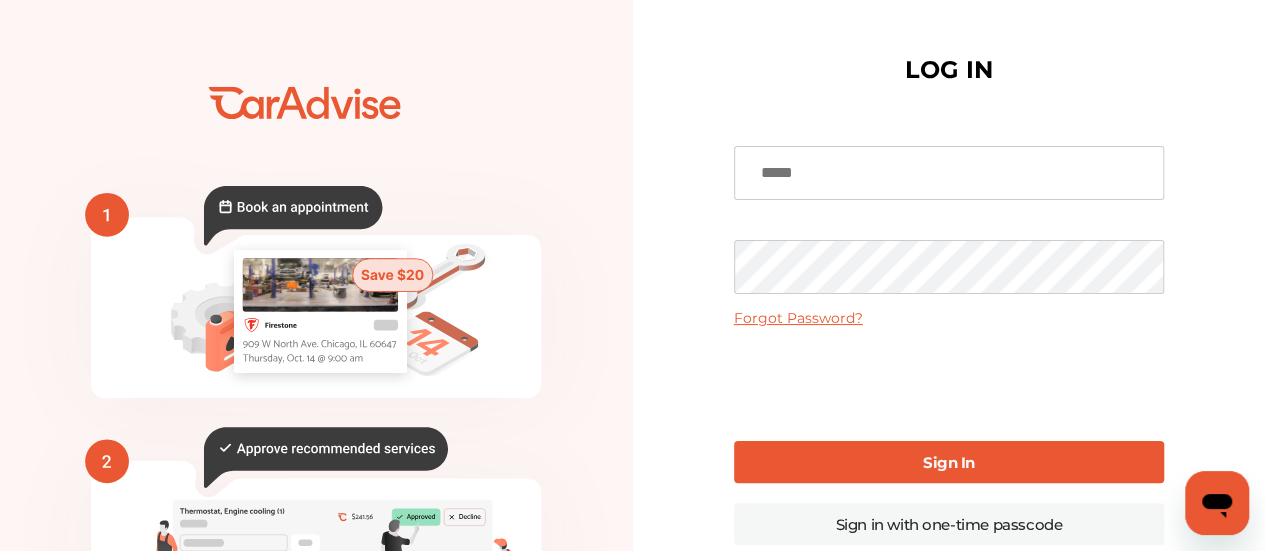 click at bounding box center (949, 173) 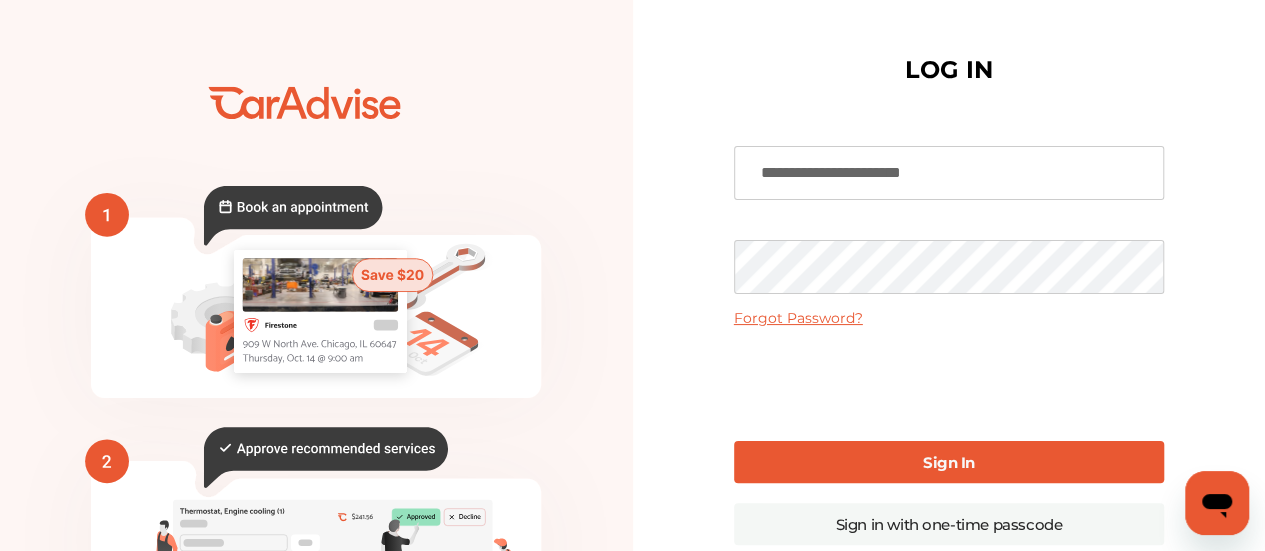 type on "**********" 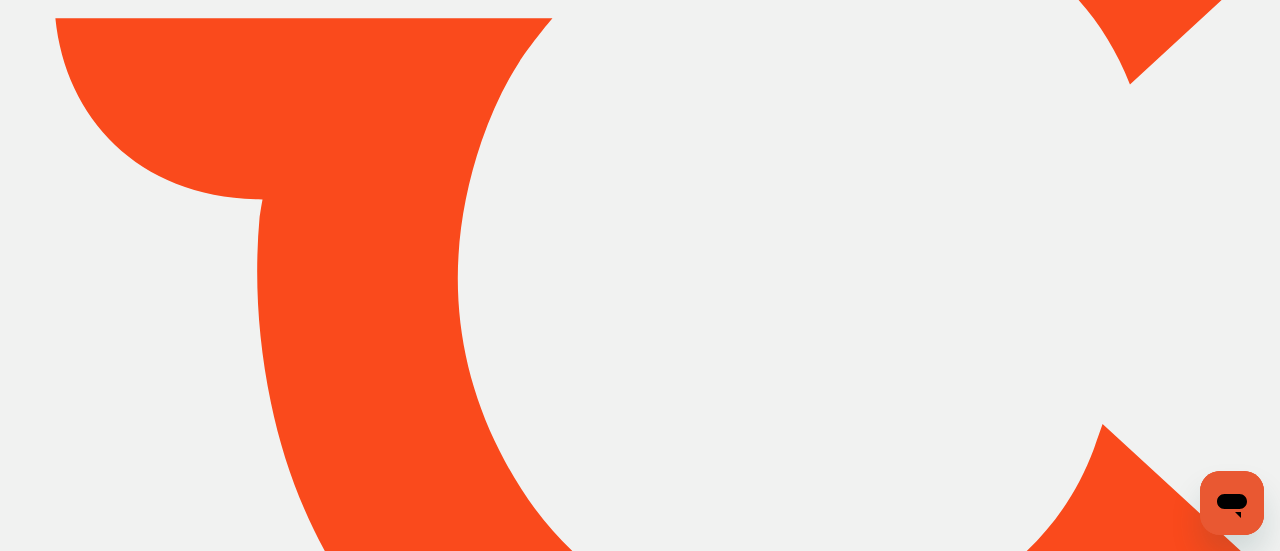 type on "*****" 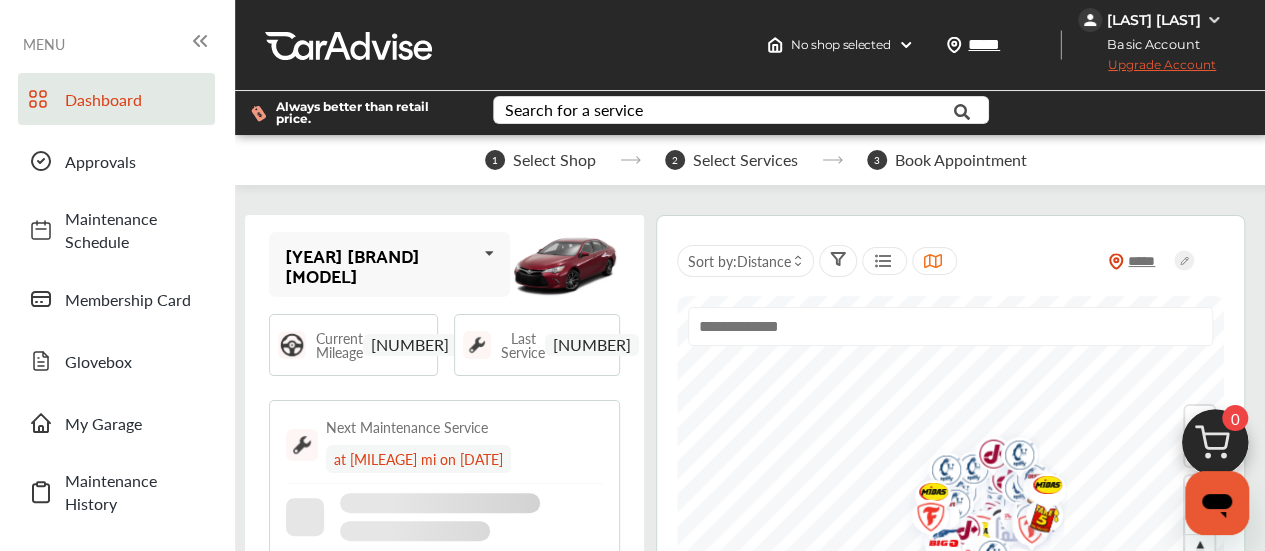 click at bounding box center [490, 253] 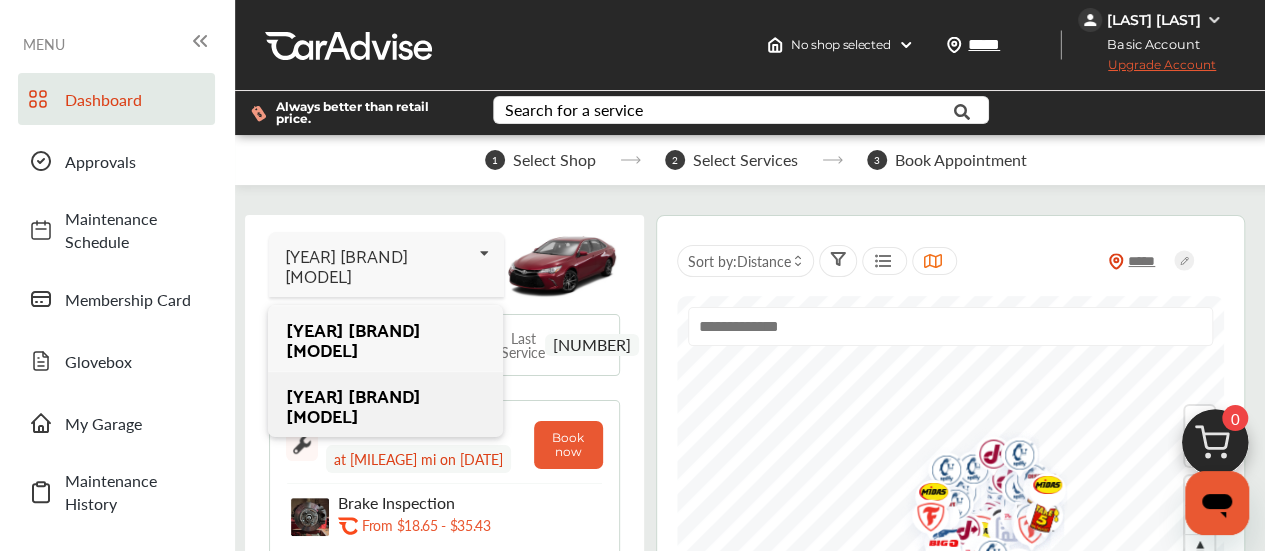 click on "[YEAR] [BRAND] [MODEL]" at bounding box center [385, 405] 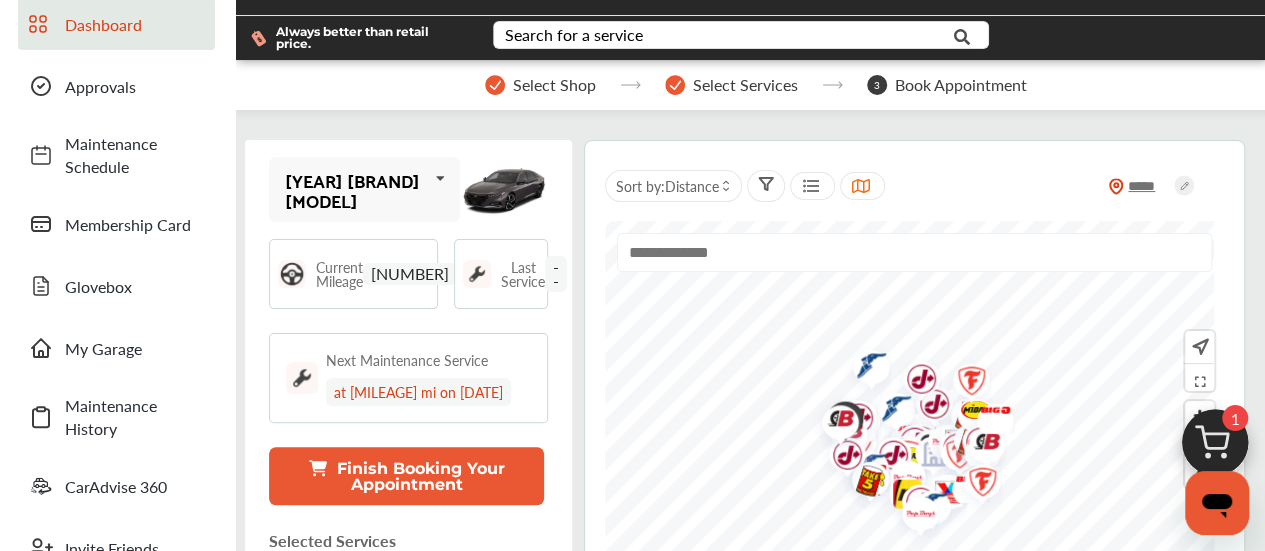 scroll, scrollTop: 76, scrollLeft: 0, axis: vertical 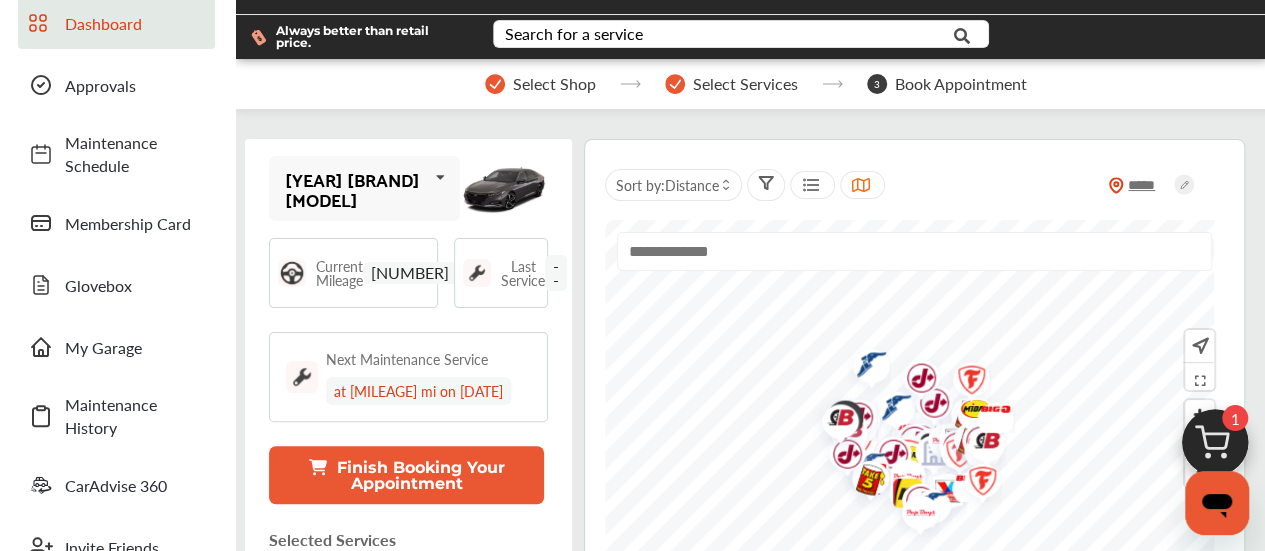 click on "[NUMBER]" at bounding box center (410, 273) 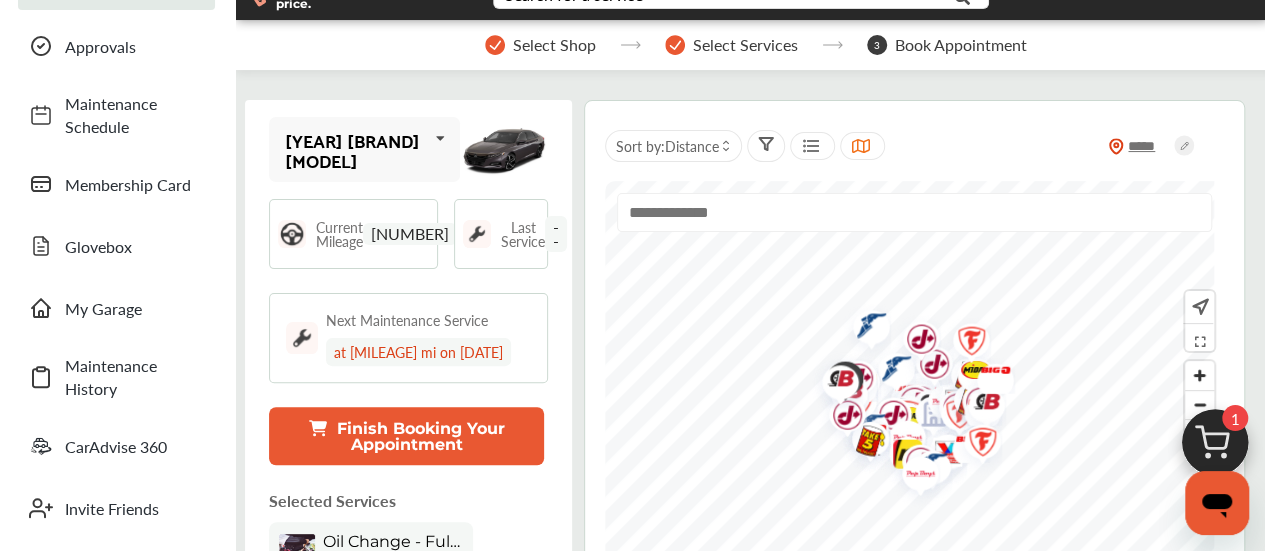 scroll, scrollTop: 116, scrollLeft: 0, axis: vertical 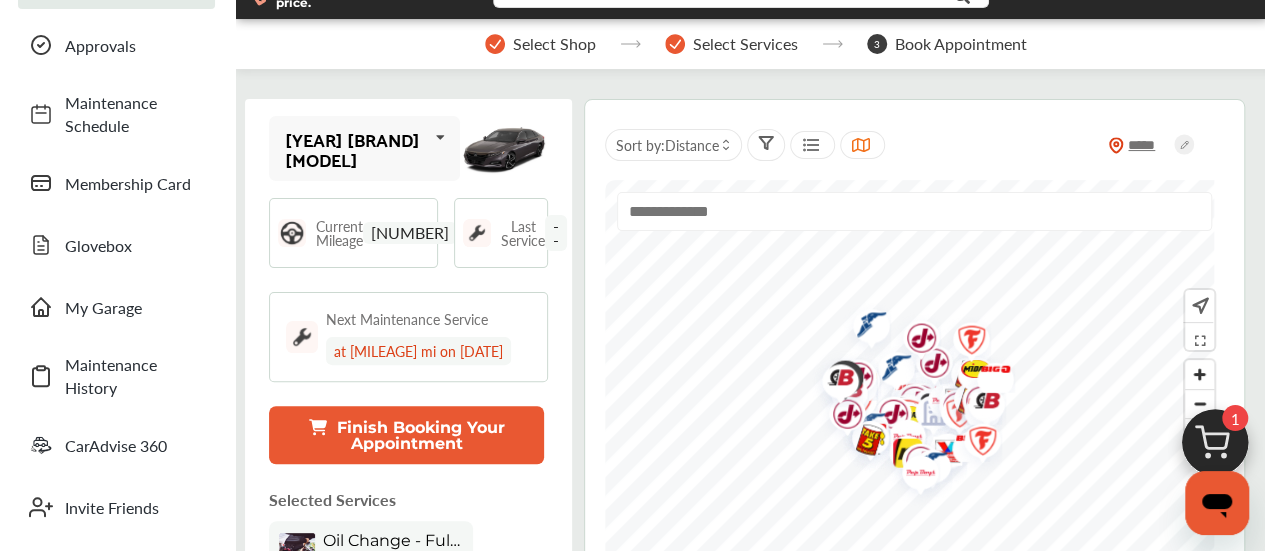 click on "Finish Booking Your Appointment" at bounding box center [406, 435] 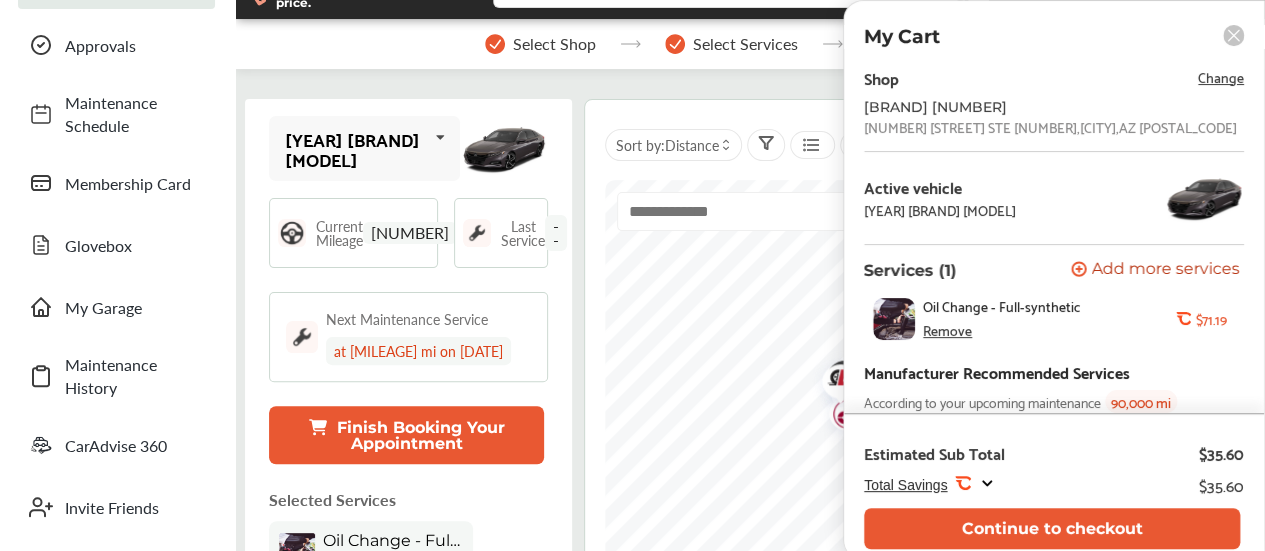 scroll, scrollTop: 198, scrollLeft: 0, axis: vertical 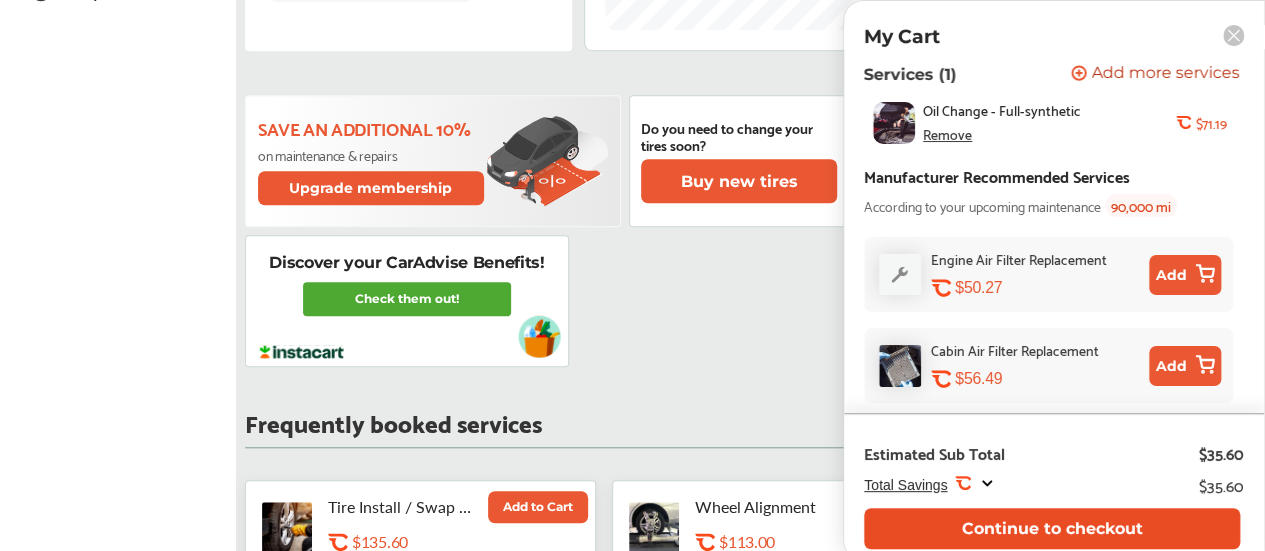 click on "Continue to checkout" at bounding box center (1052, 528) 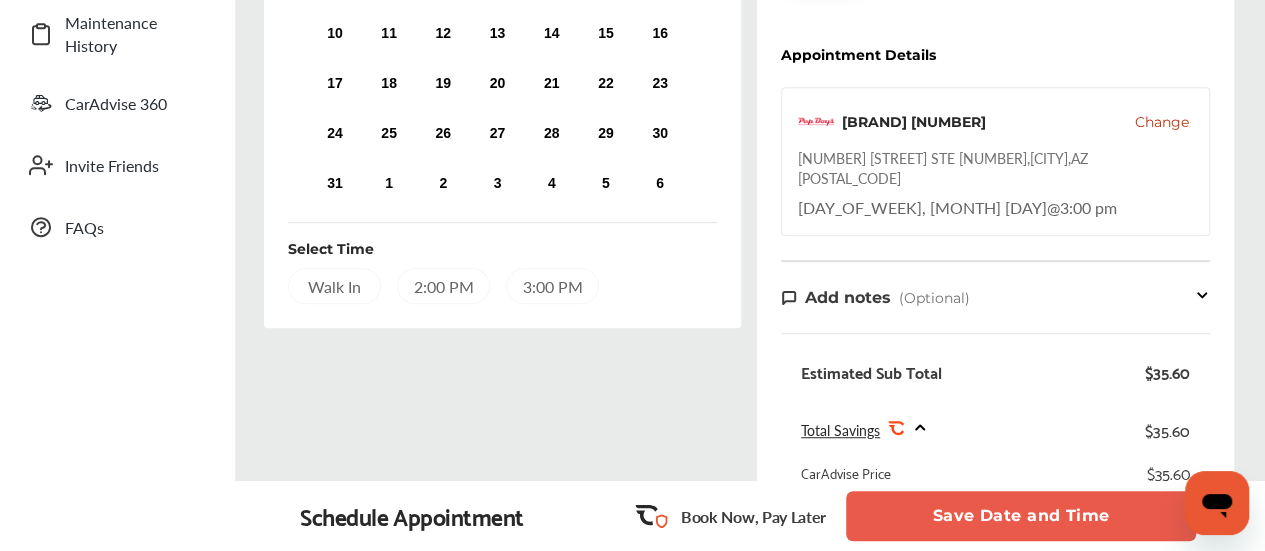 scroll, scrollTop: 459, scrollLeft: 0, axis: vertical 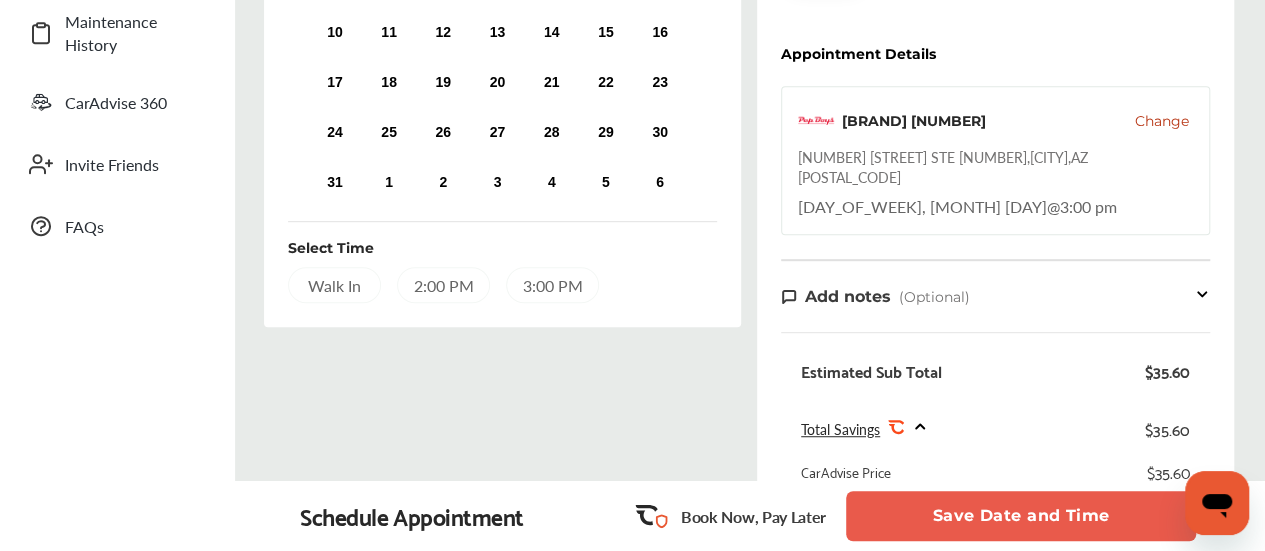 click on "3:00 PM" at bounding box center [552, 285] 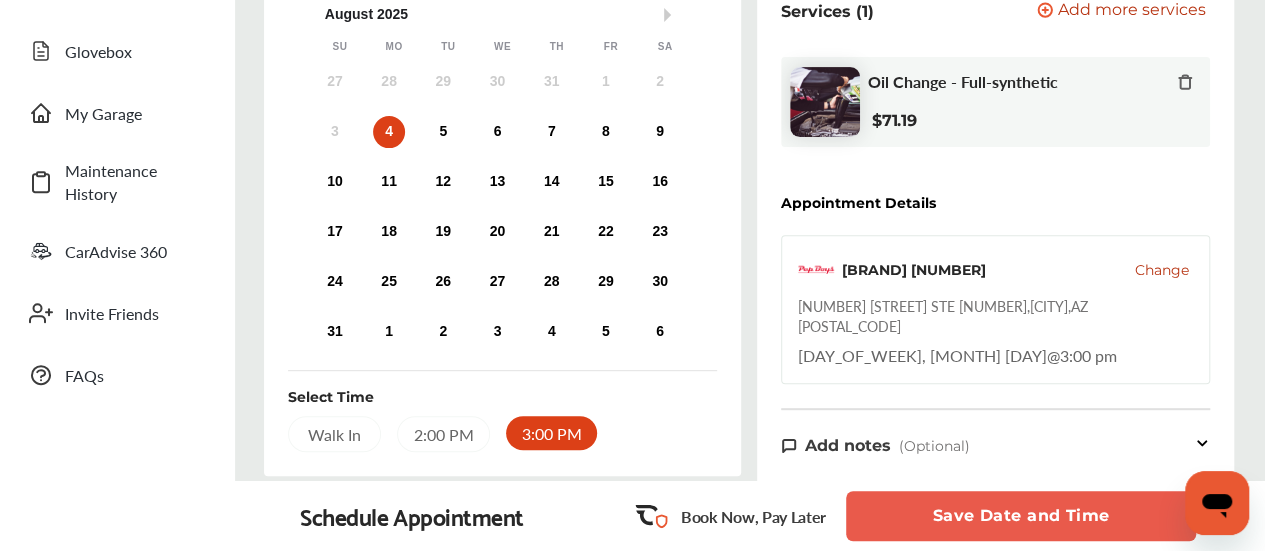 scroll, scrollTop: 308, scrollLeft: 0, axis: vertical 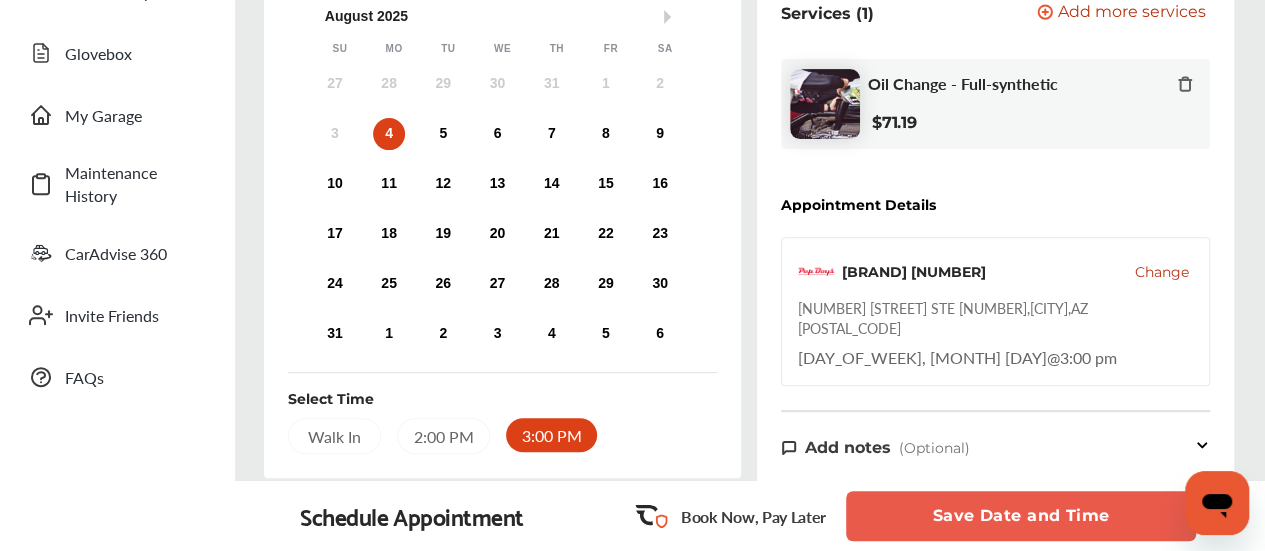 click on "Save Date and Time" at bounding box center [1021, 516] 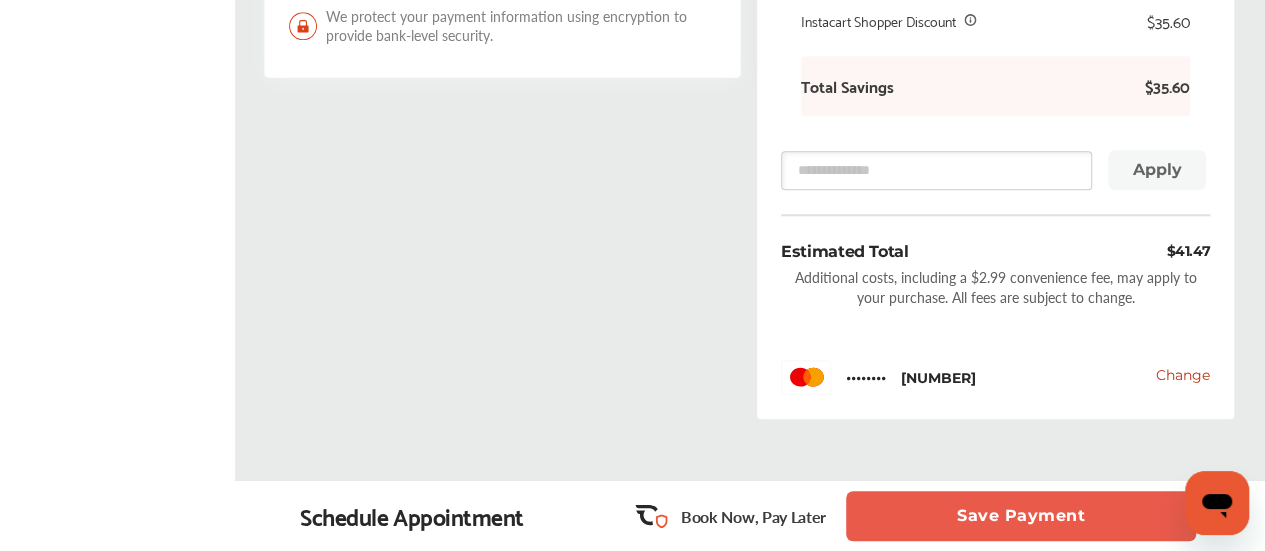 scroll, scrollTop: 957, scrollLeft: 0, axis: vertical 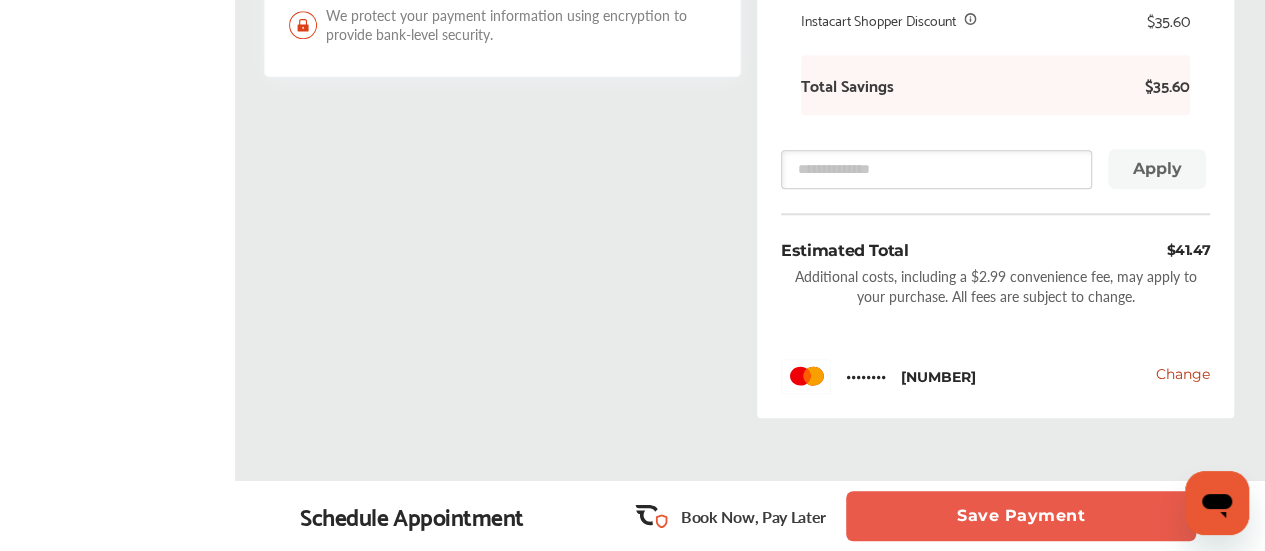 click on "Save Payment" at bounding box center (1021, 516) 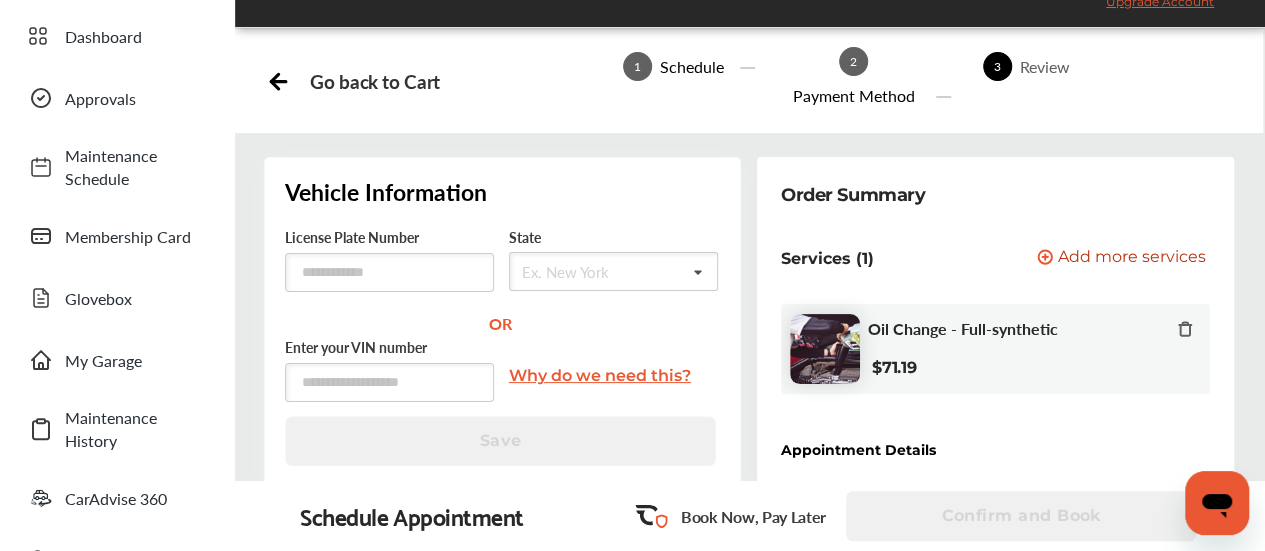 scroll, scrollTop: 18, scrollLeft: 0, axis: vertical 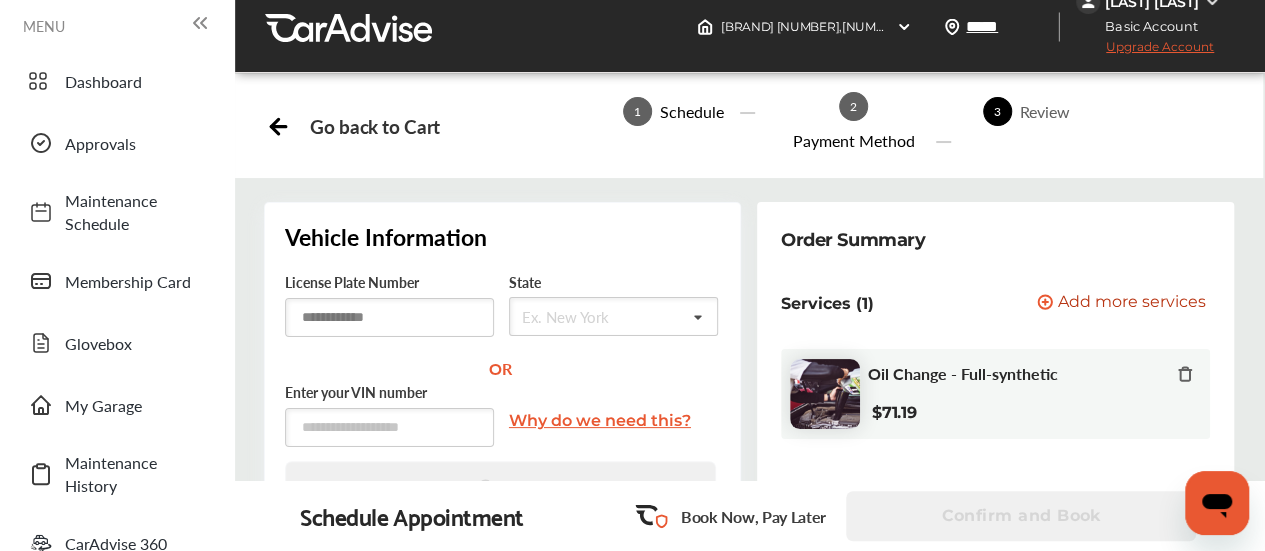 click at bounding box center [389, 317] 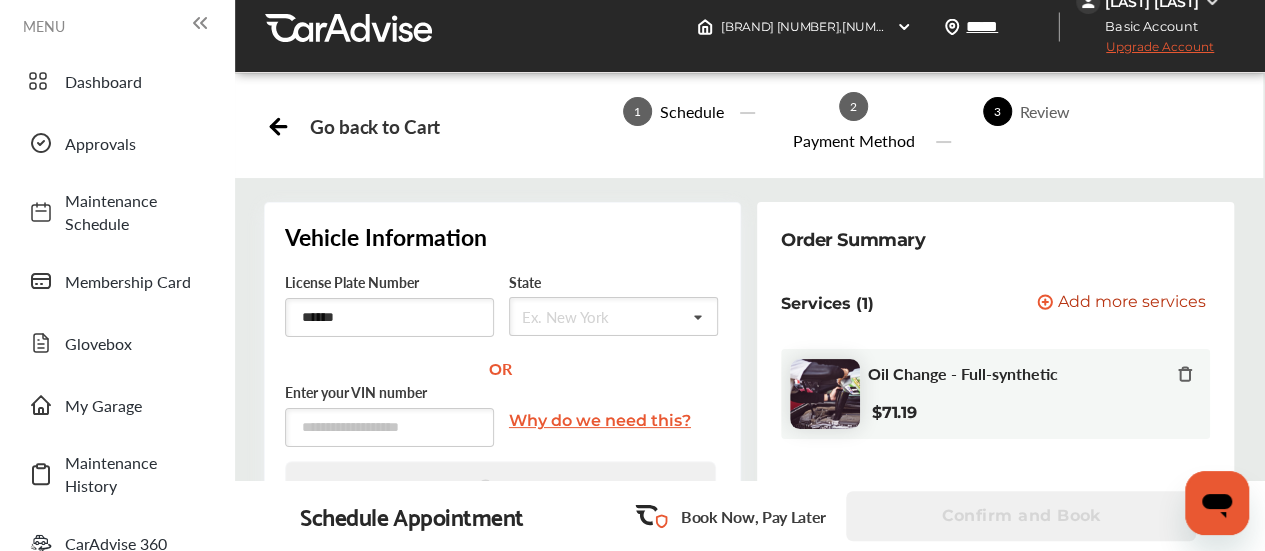 type on "******" 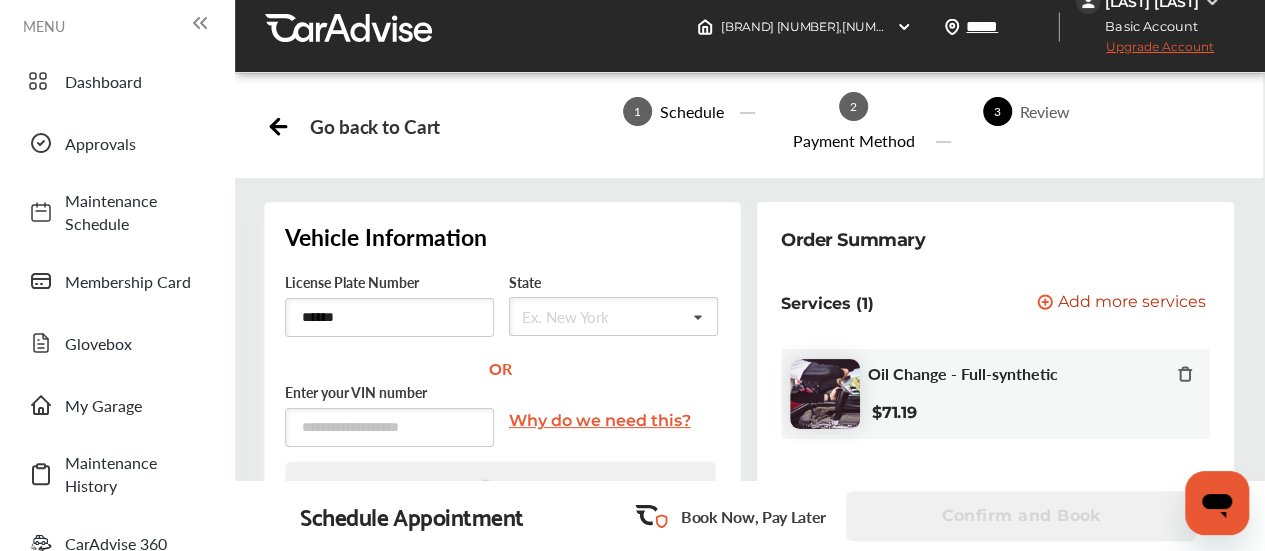 click at bounding box center (616, 317) 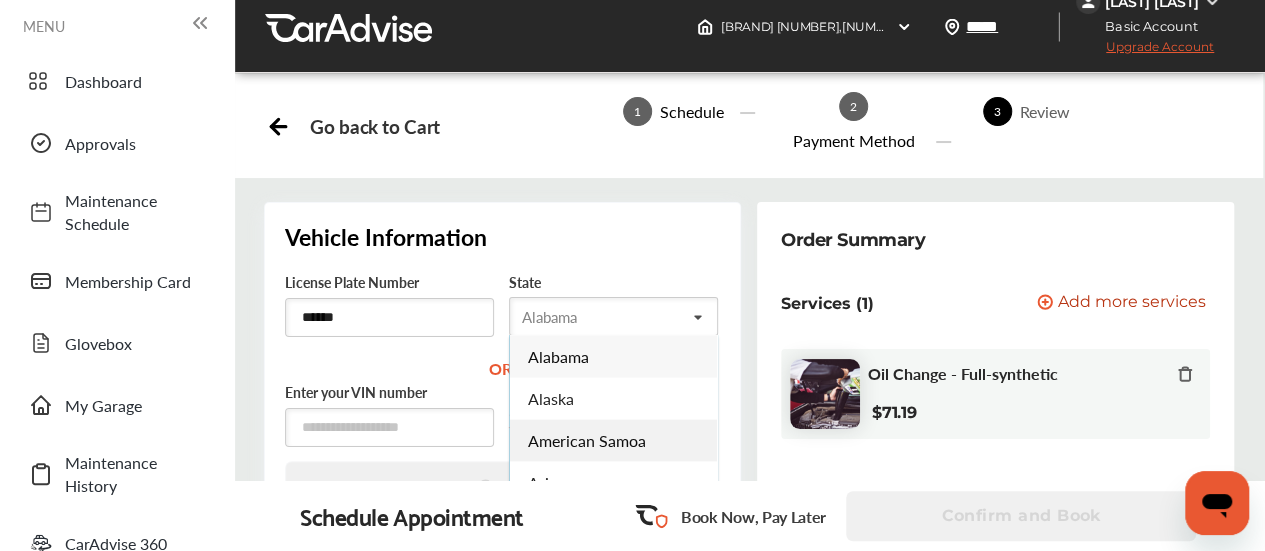scroll, scrollTop: 33, scrollLeft: 0, axis: vertical 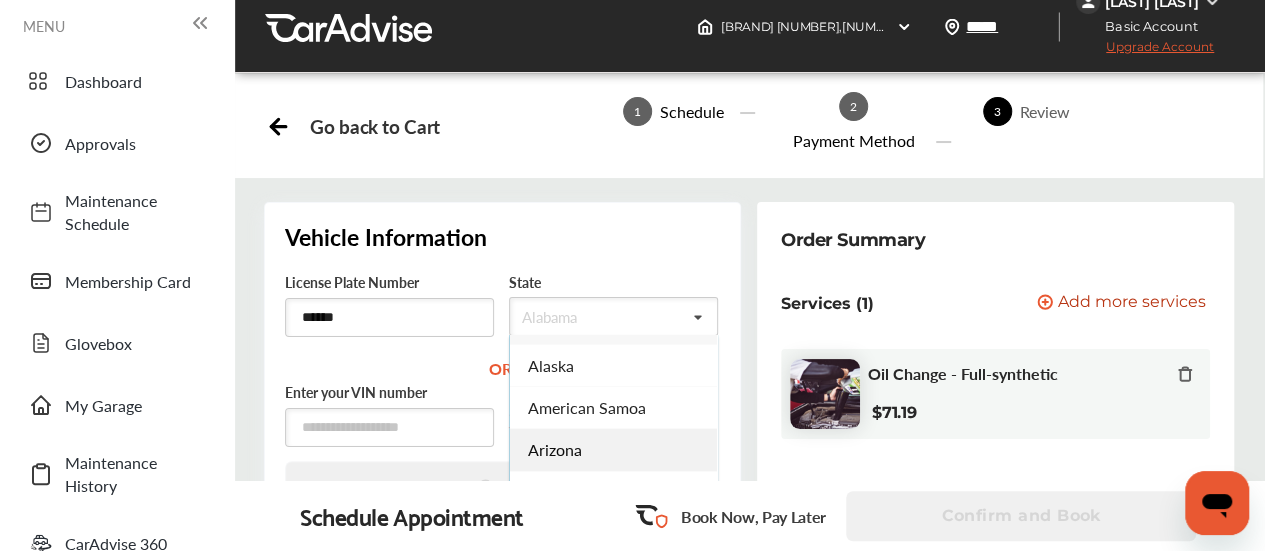click on "Arizona" at bounding box center (613, 449) 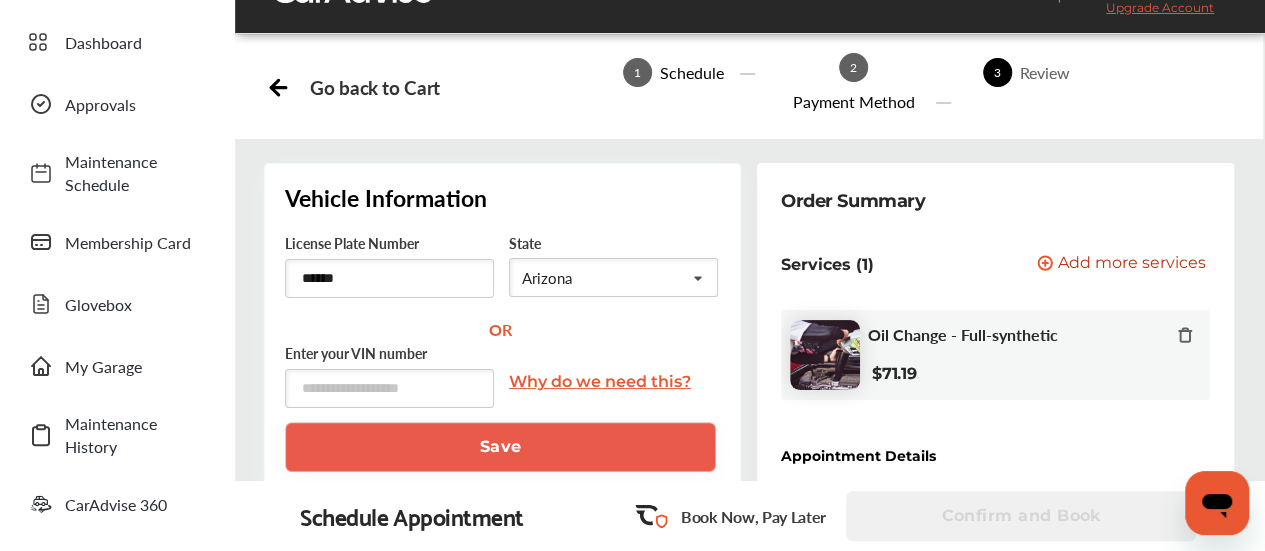 scroll, scrollTop: 56, scrollLeft: 0, axis: vertical 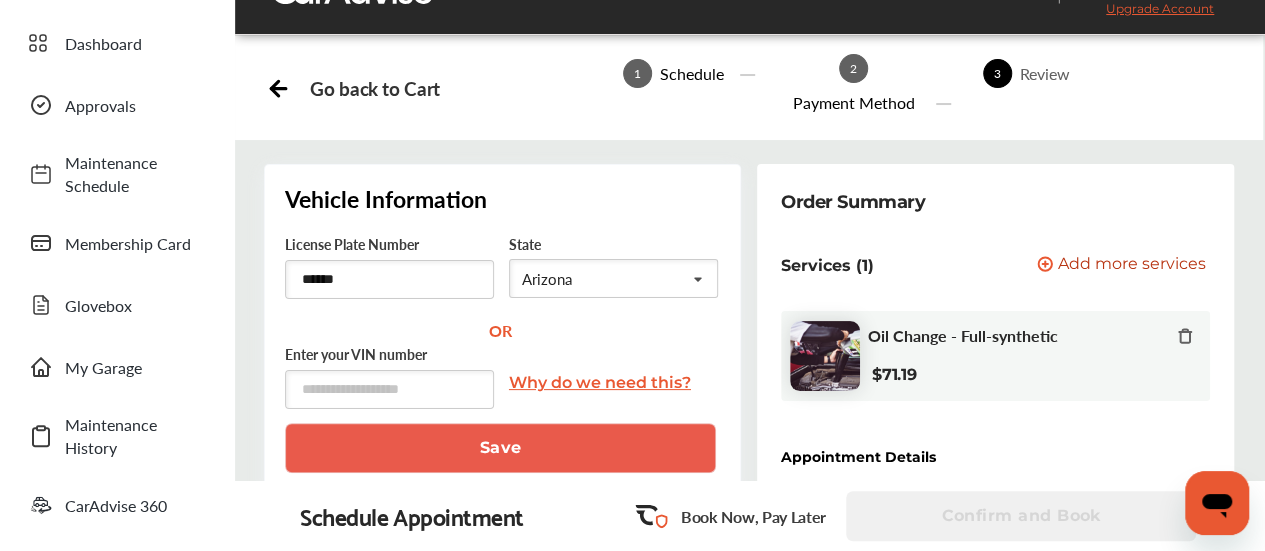 click on "Save" at bounding box center (500, 448) 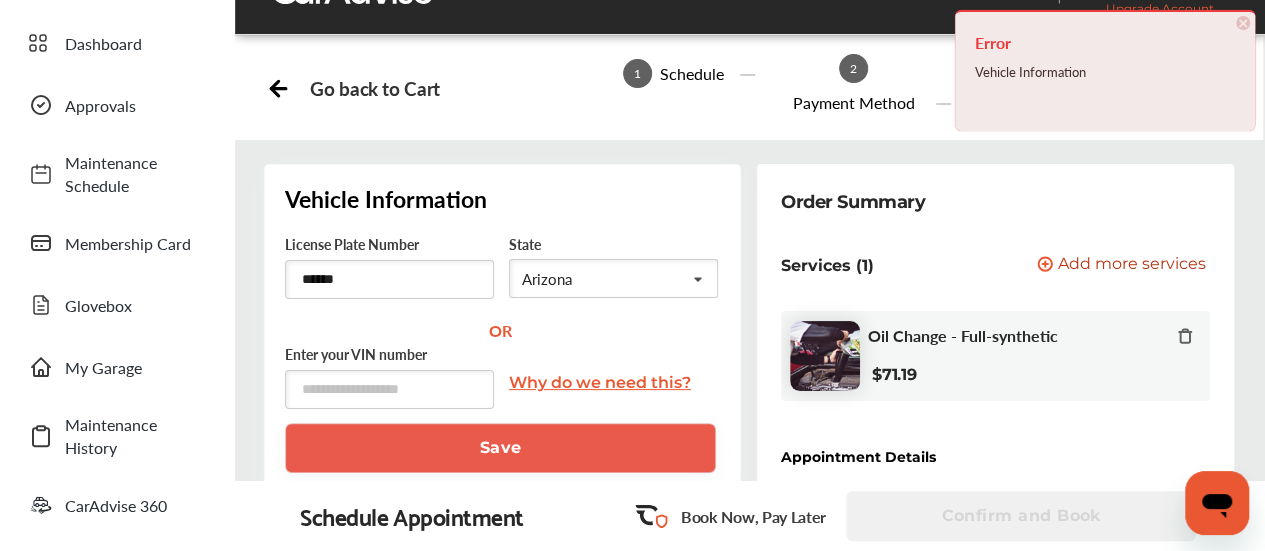 click on "×" at bounding box center [1243, 23] 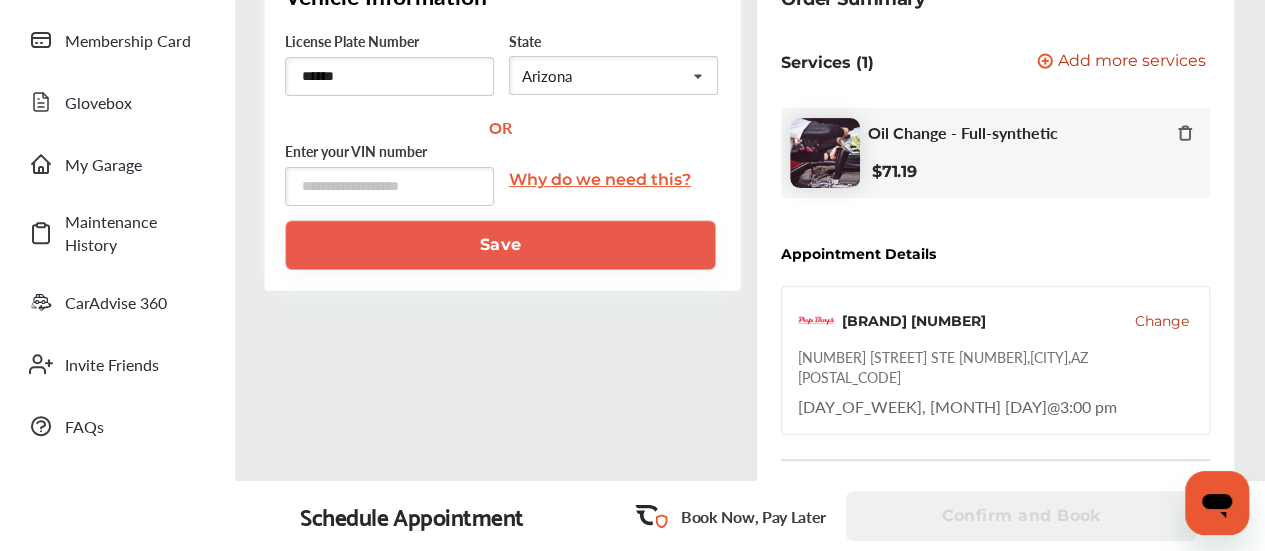 scroll, scrollTop: 260, scrollLeft: 0, axis: vertical 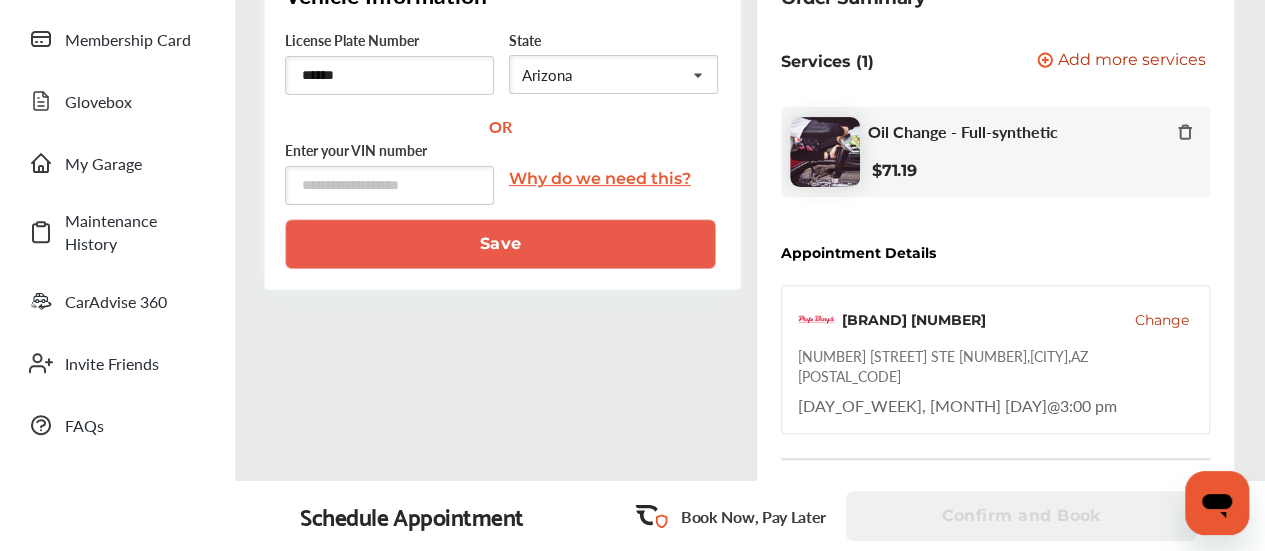 click on "Save" at bounding box center [500, 244] 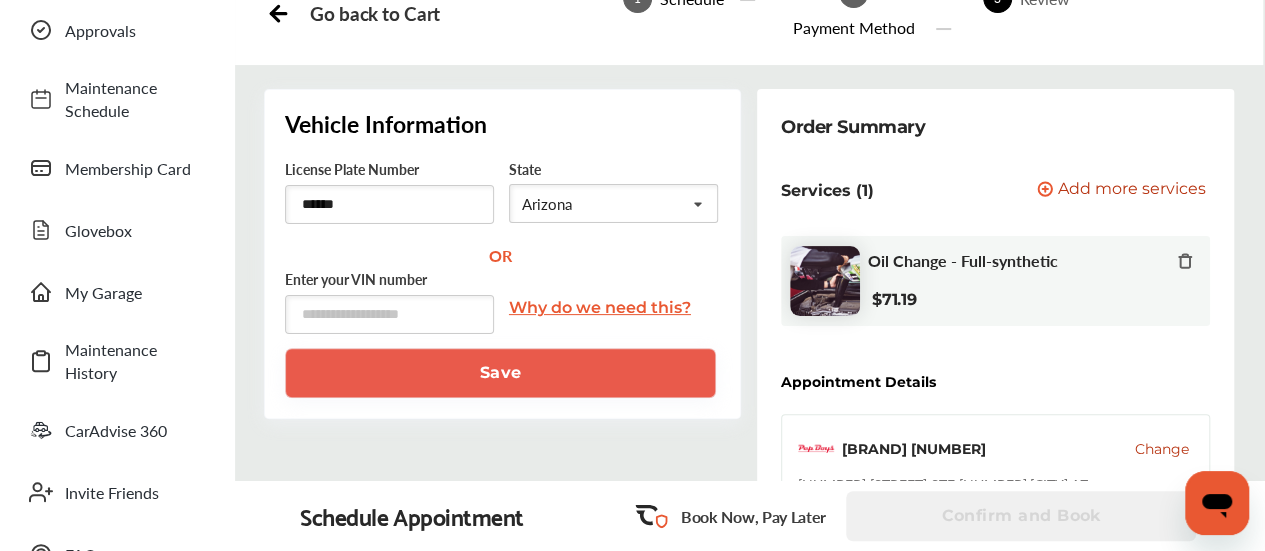scroll, scrollTop: 132, scrollLeft: 0, axis: vertical 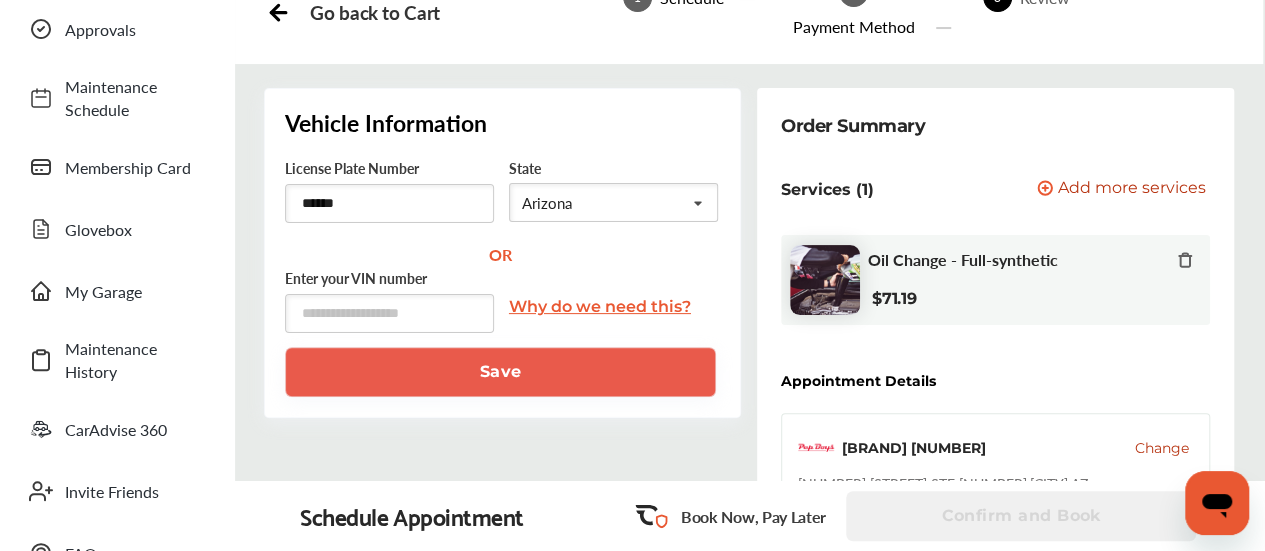 click 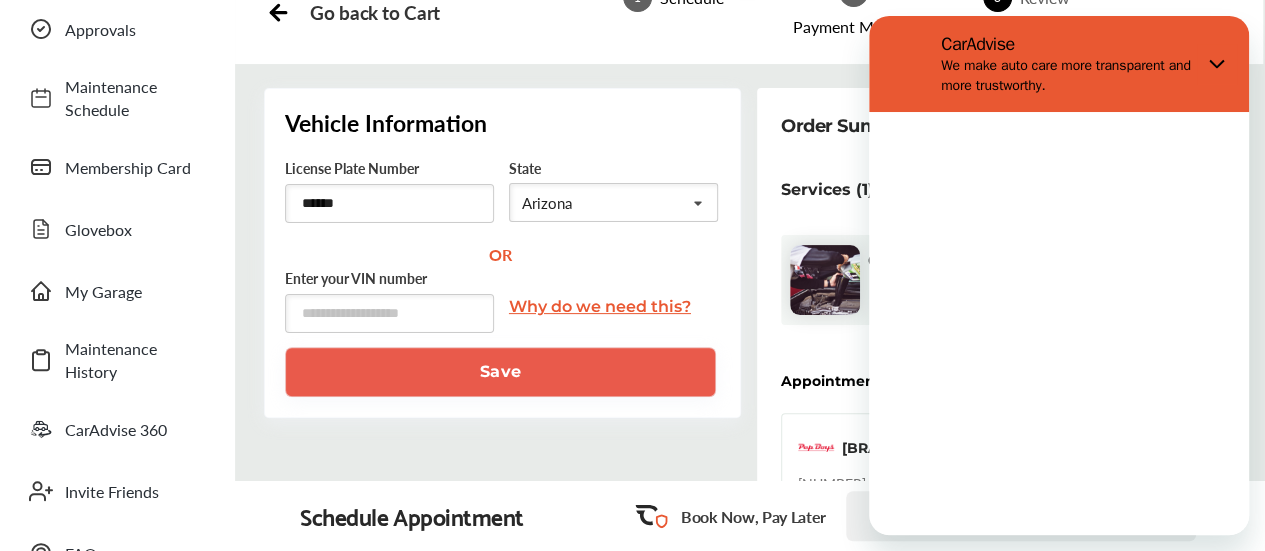 scroll, scrollTop: 0, scrollLeft: 0, axis: both 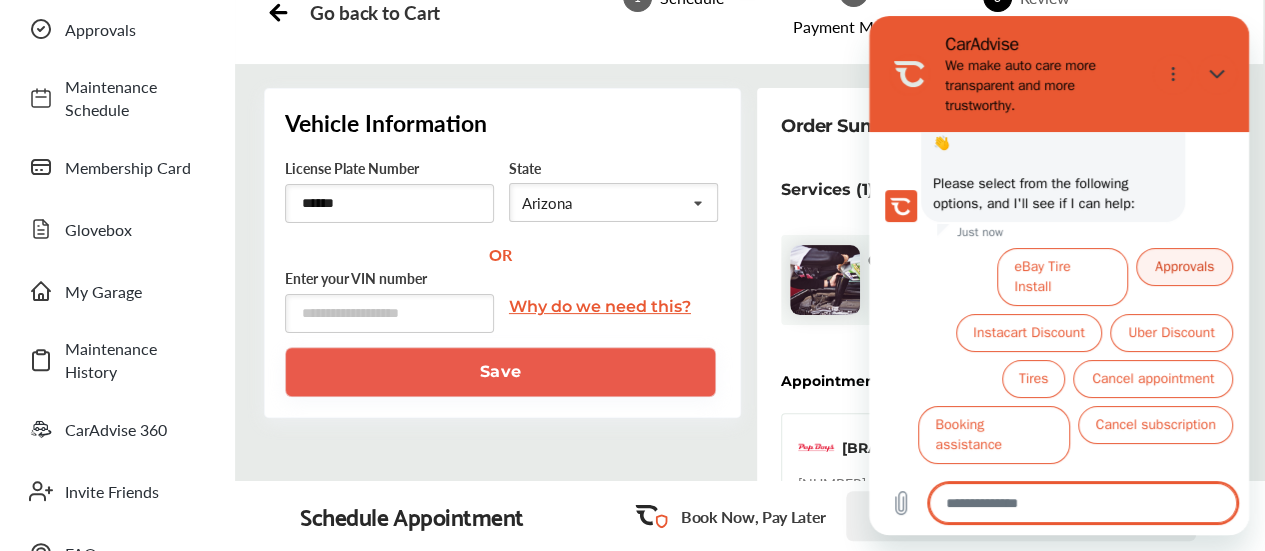 click on "Approvals" at bounding box center (1184, 267) 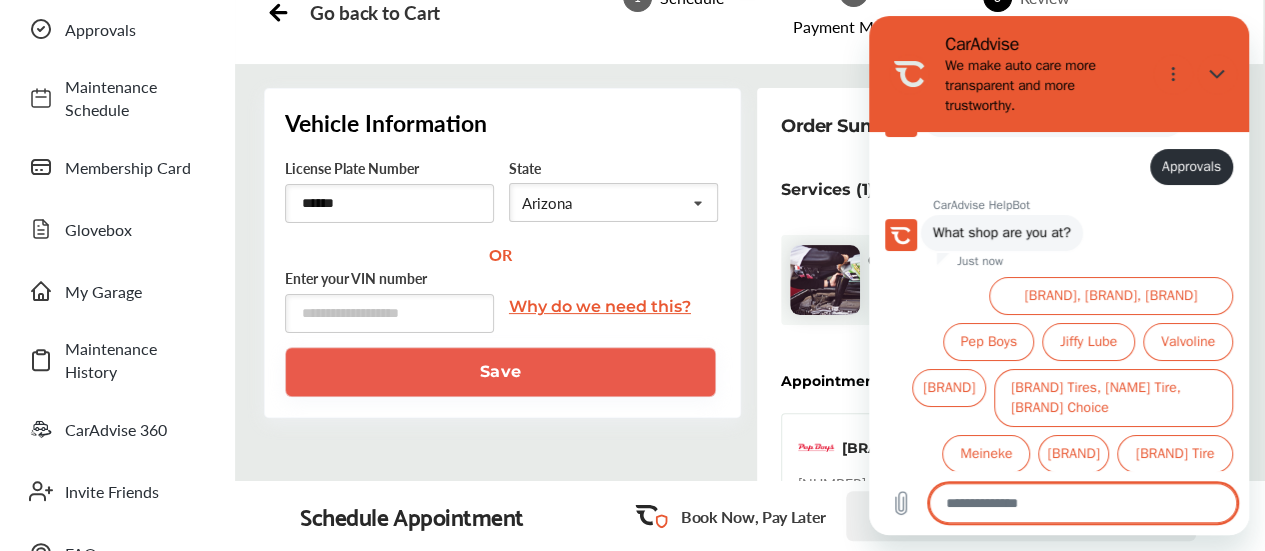 scroll, scrollTop: 242, scrollLeft: 0, axis: vertical 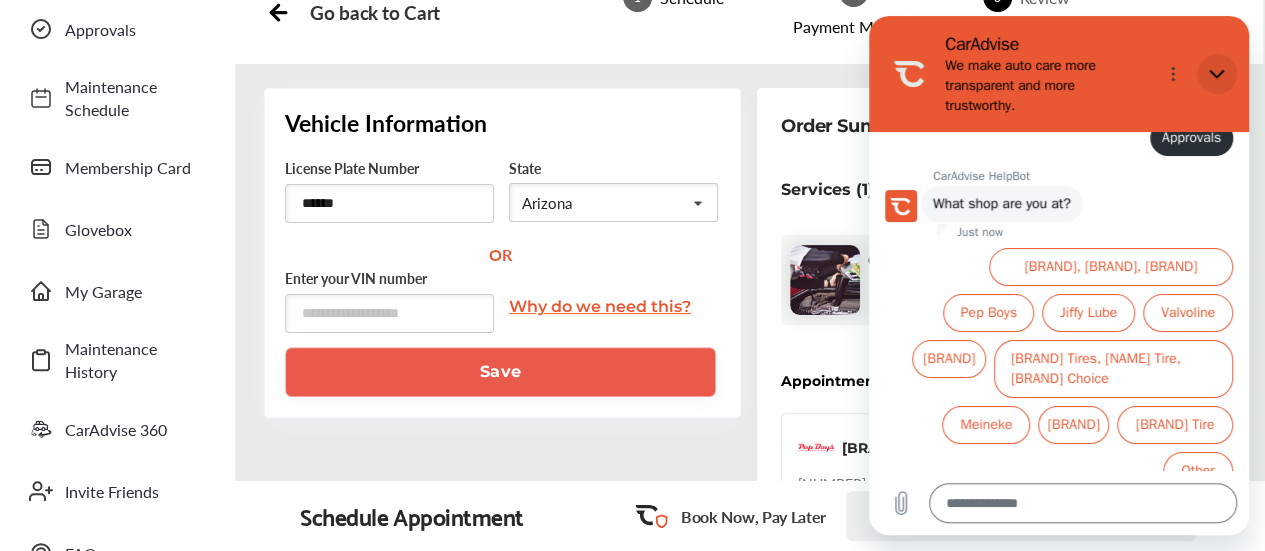 click 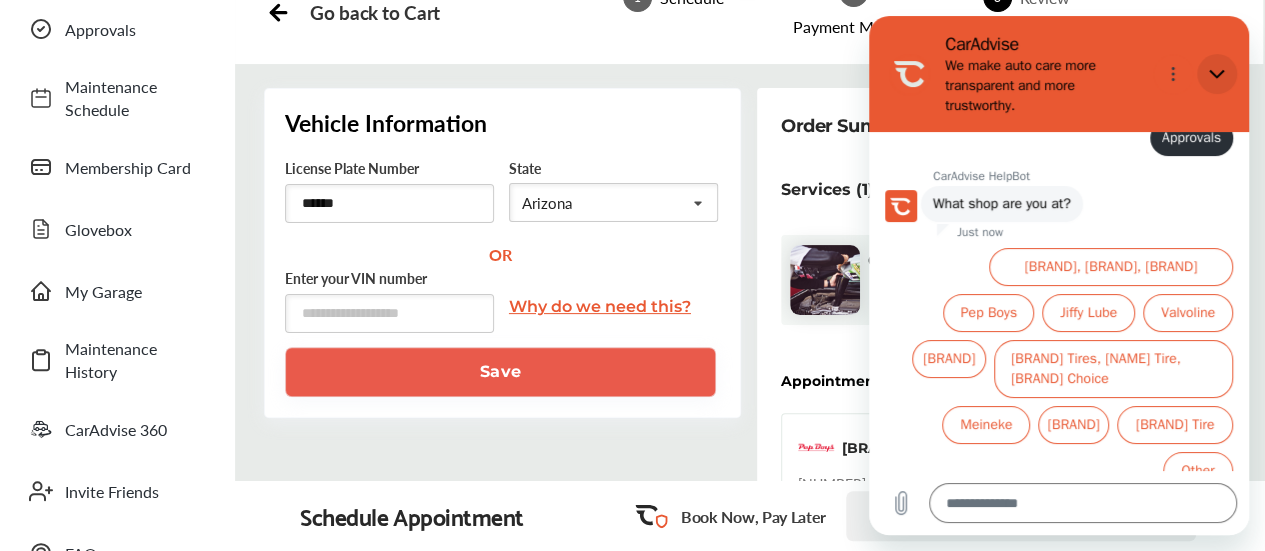 type on "*" 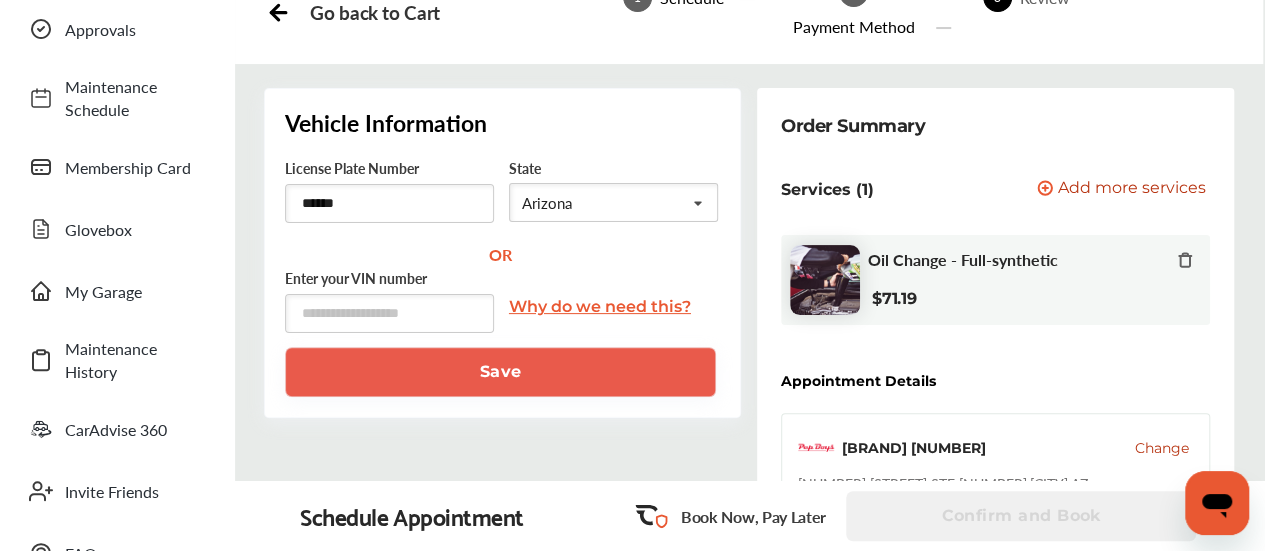 scroll, scrollTop: 242, scrollLeft: 0, axis: vertical 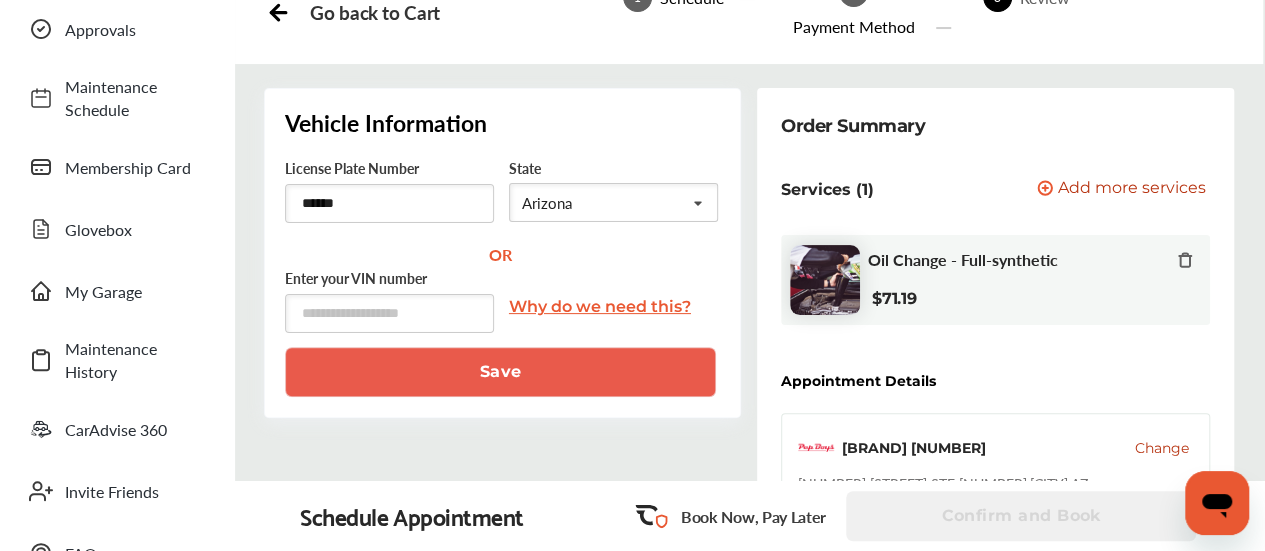 click on "Save" at bounding box center (500, 372) 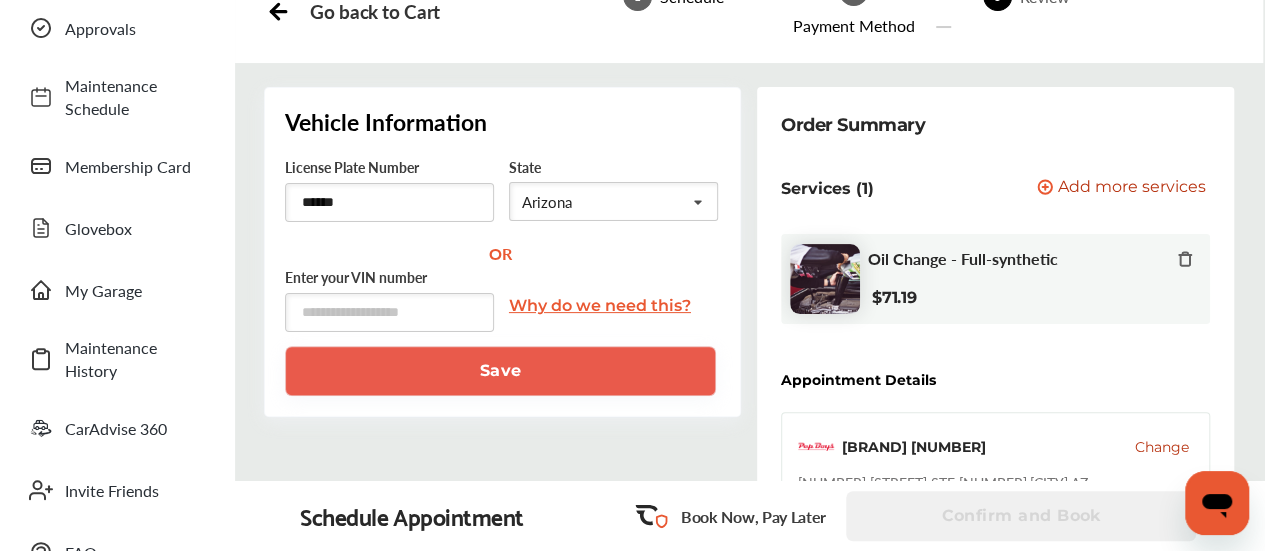 scroll, scrollTop: 132, scrollLeft: 0, axis: vertical 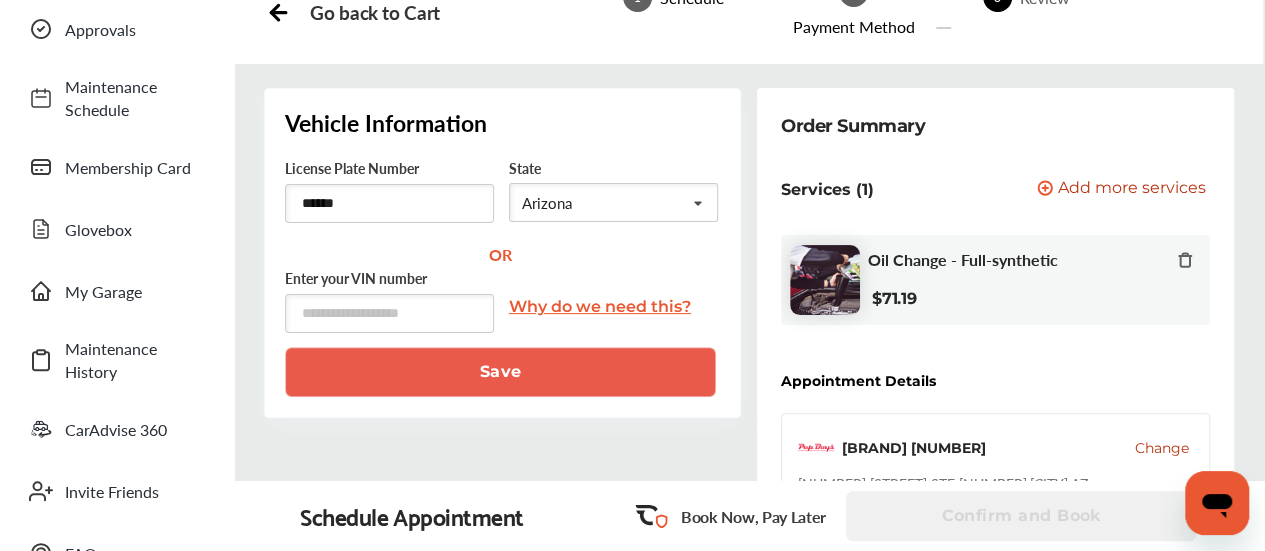 click on "Save" at bounding box center [500, 372] 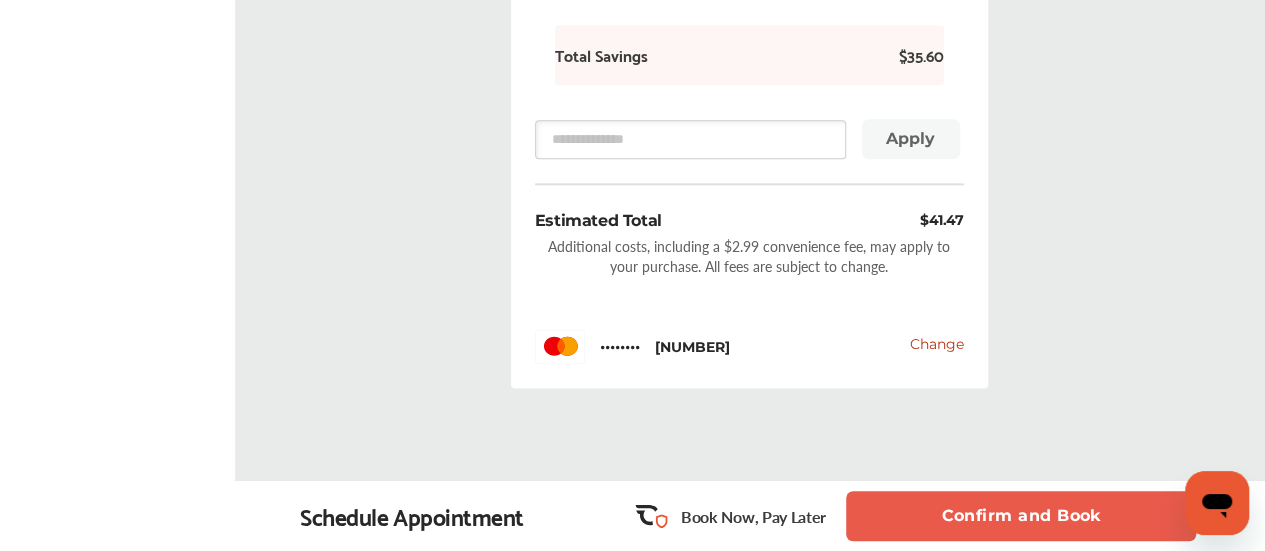 scroll, scrollTop: 1140, scrollLeft: 0, axis: vertical 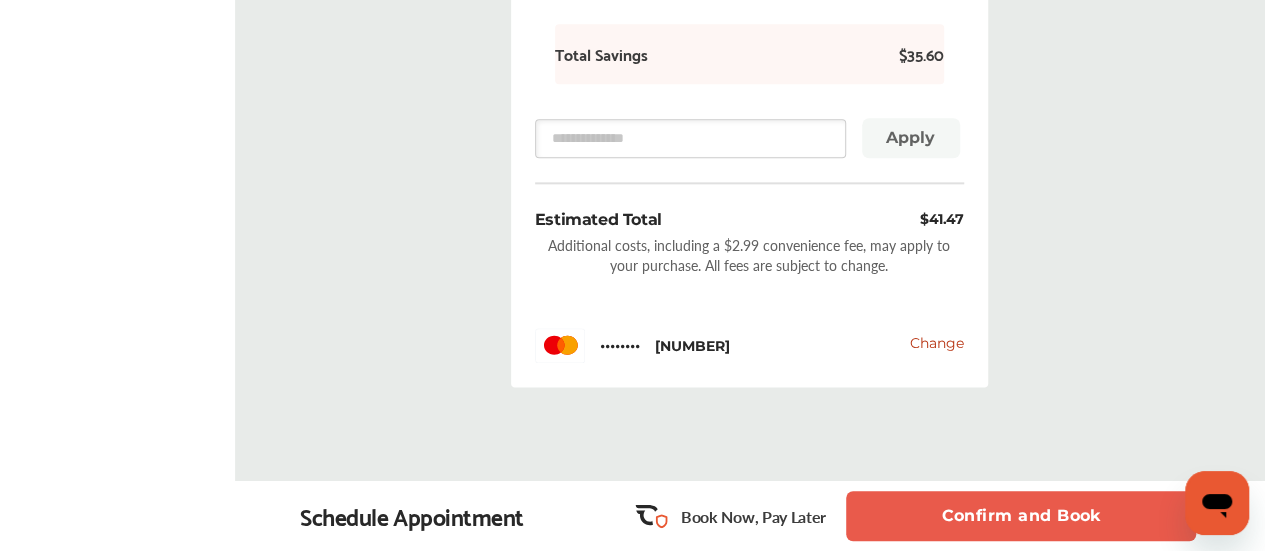 click on "Confirm and Book" at bounding box center (1021, 516) 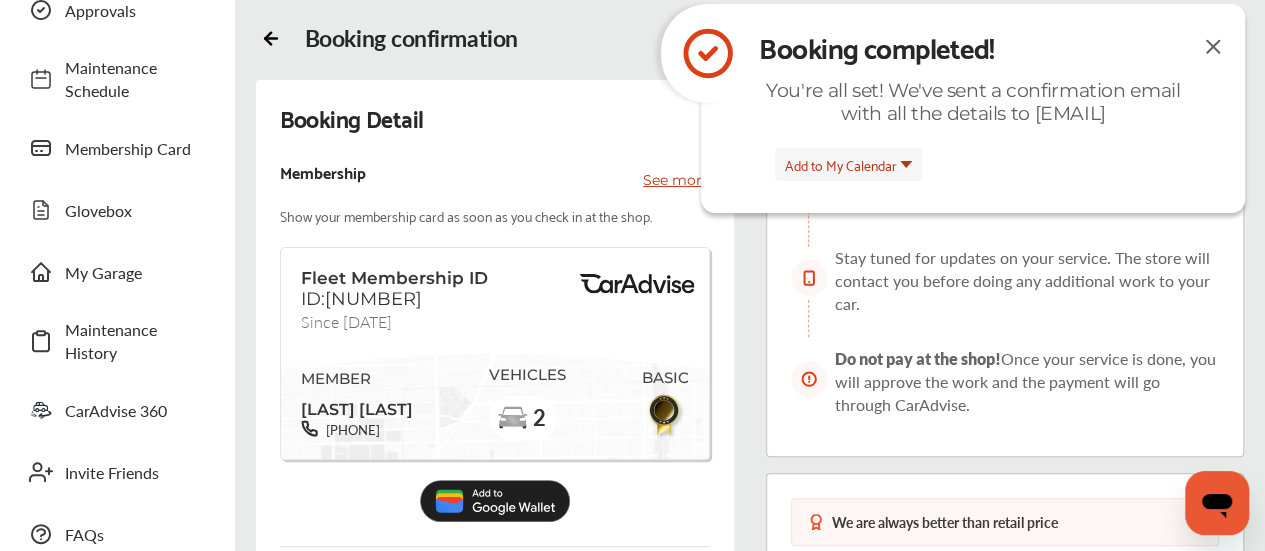 scroll, scrollTop: 145, scrollLeft: 0, axis: vertical 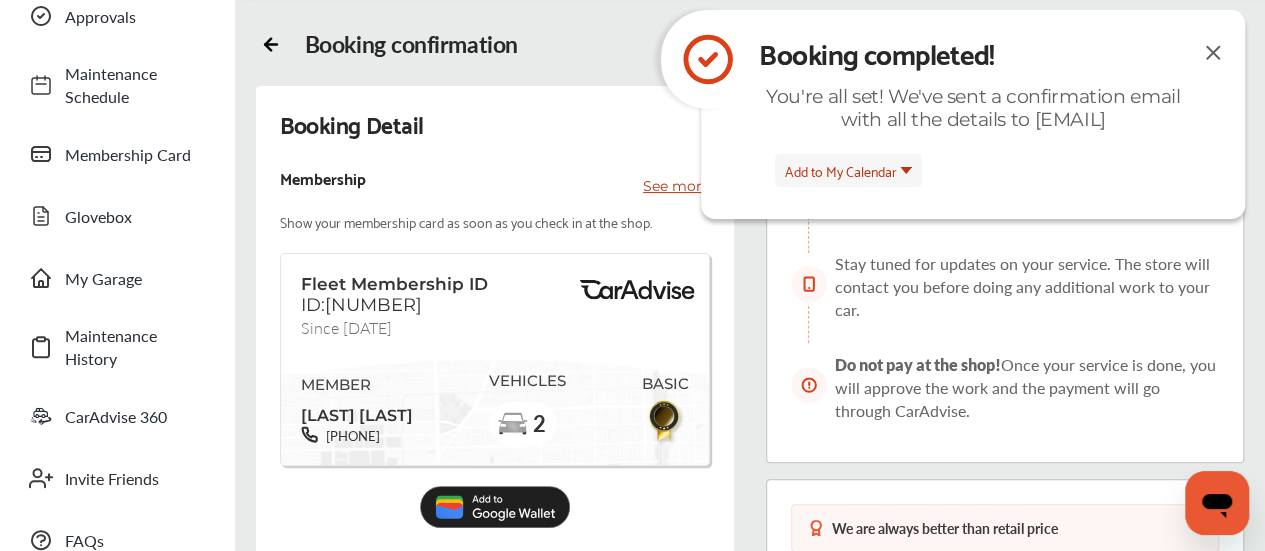 click at bounding box center (1213, 52) 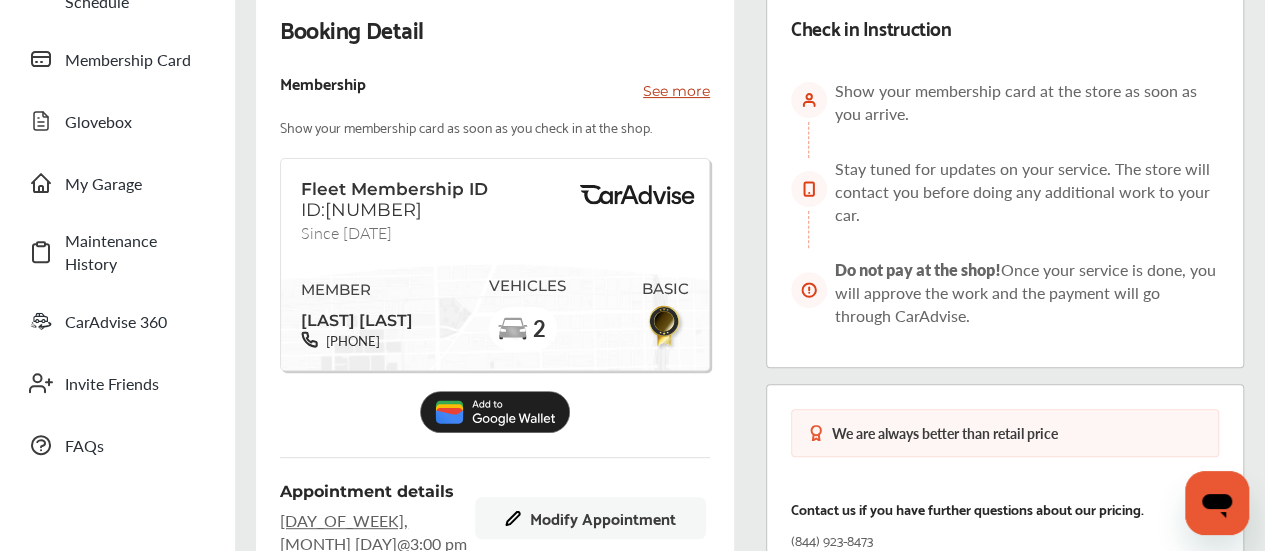 scroll, scrollTop: 239, scrollLeft: 0, axis: vertical 